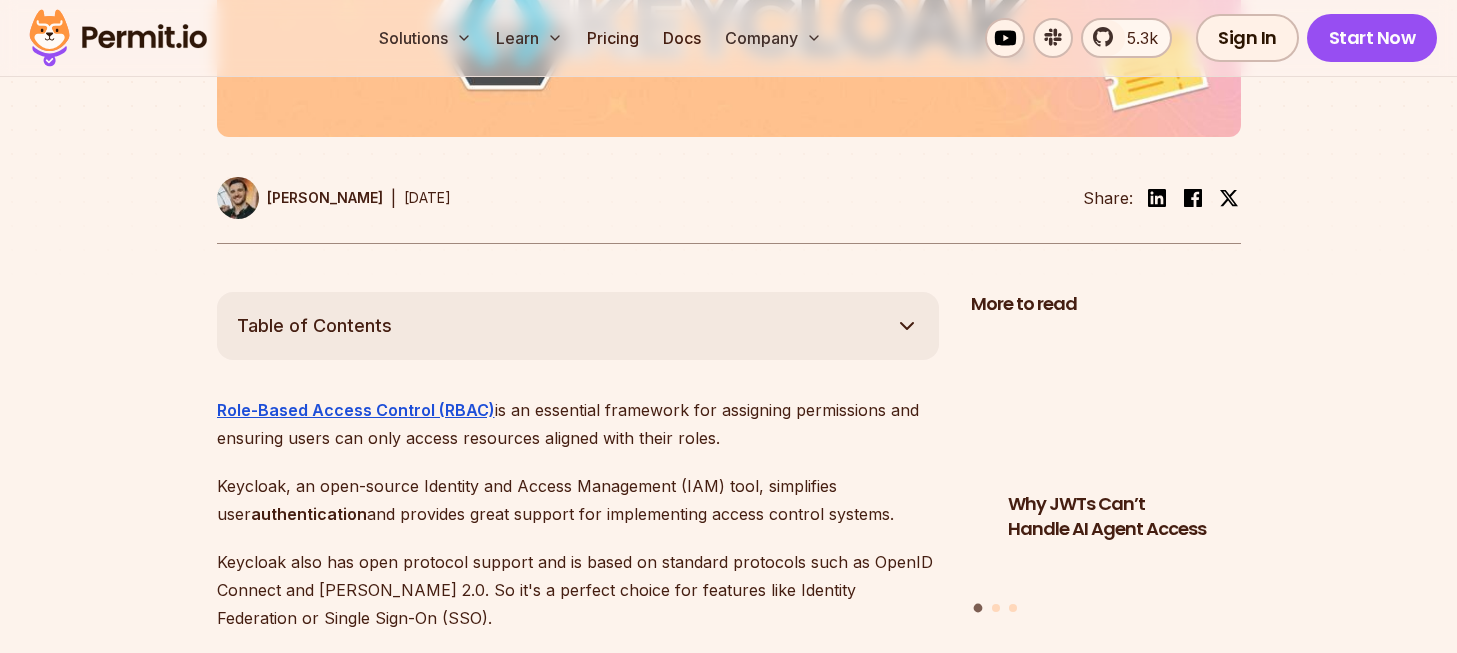 scroll, scrollTop: 1020, scrollLeft: 0, axis: vertical 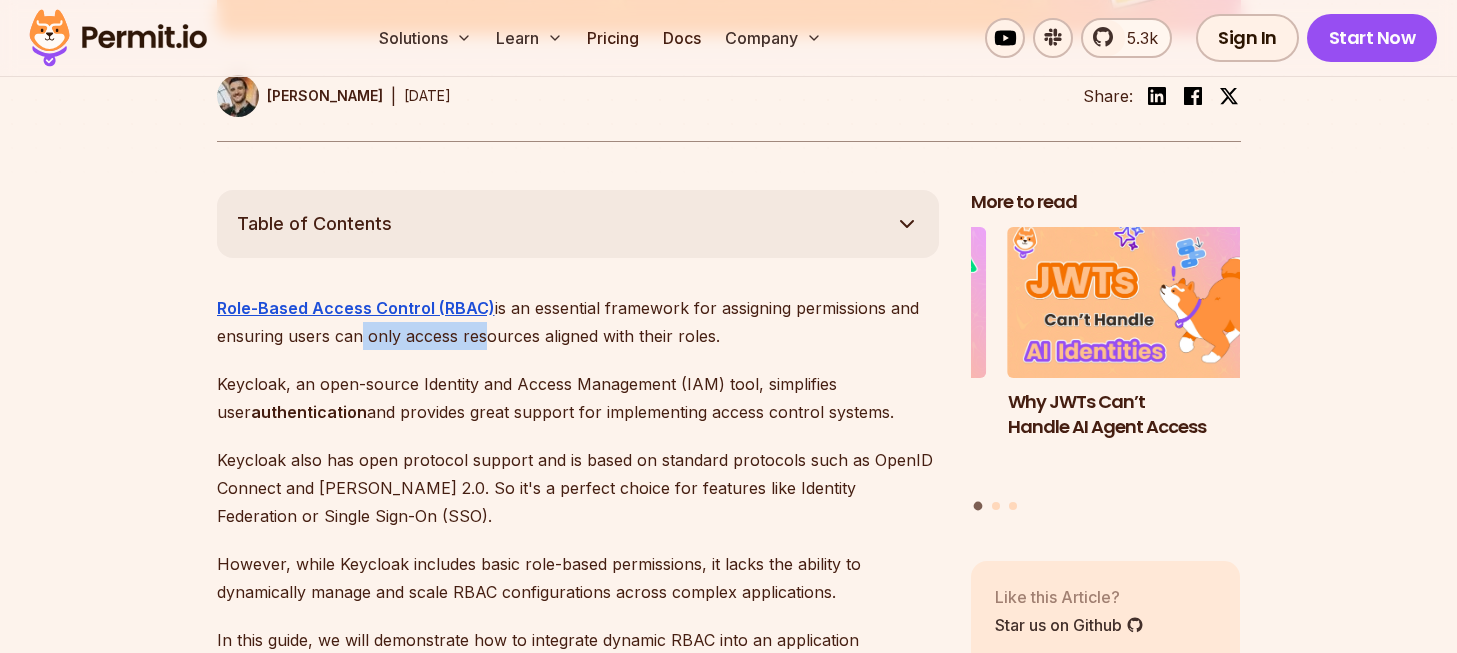 drag, startPoint x: 350, startPoint y: 314, endPoint x: 476, endPoint y: 321, distance: 126.1943 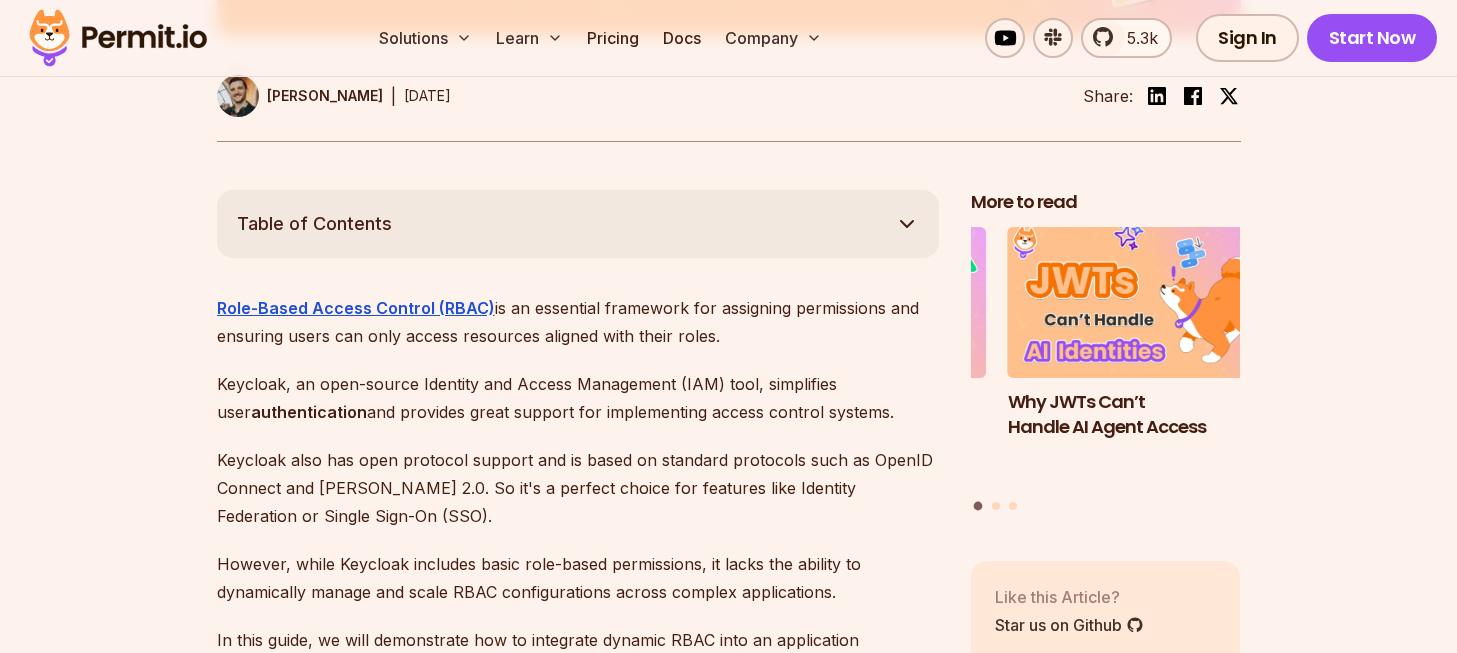 click on "Role-Based Access Control (RBAC)  is an essential framework for assigning permissions and ensuring users can only access resources aligned with their roles." at bounding box center [578, 322] 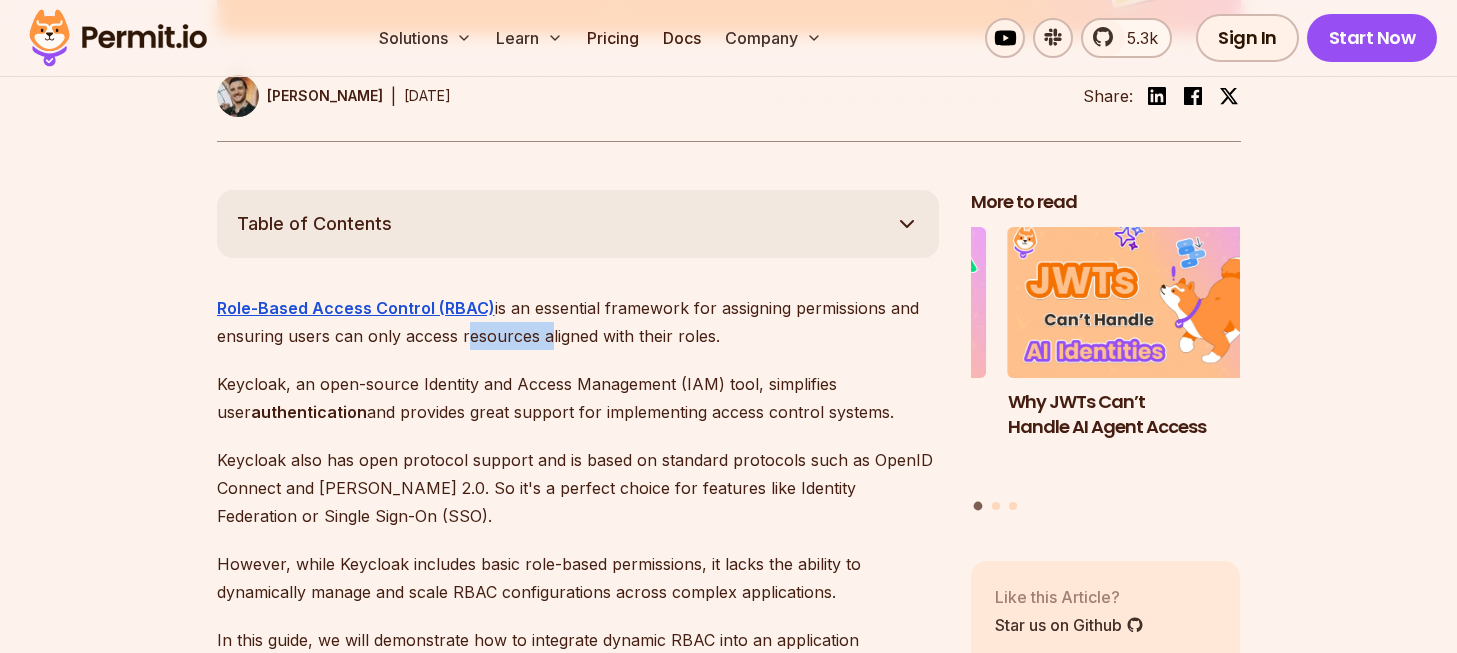 click on "Role-Based Access Control (RBAC)  is an essential framework for assigning permissions and ensuring users can only access resources aligned with their roles." at bounding box center (578, 322) 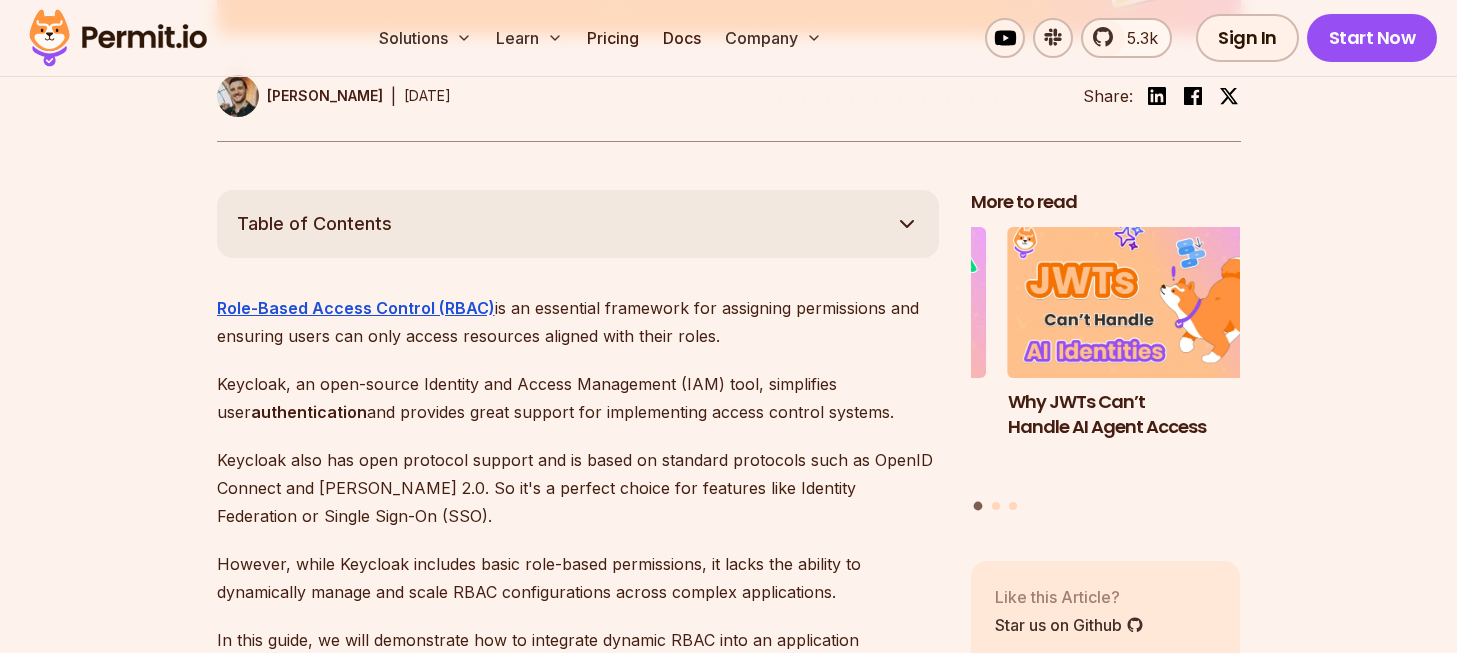 click on "Keycloak, an open-source Identity and Access Management (IAM) tool, simplifies user  authentication  and provides great support for implementing access control systems." at bounding box center [578, 398] 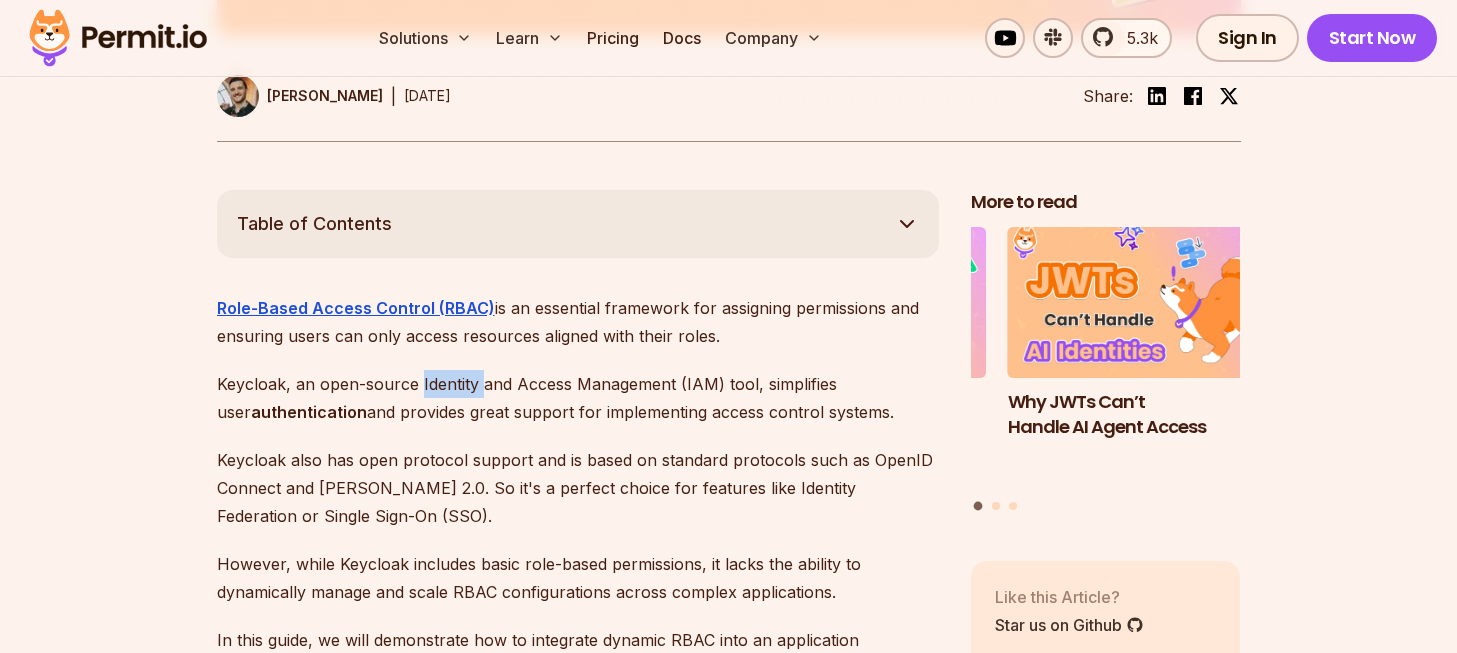 click on "Keycloak, an open-source Identity and Access Management (IAM) tool, simplifies user  authentication  and provides great support for implementing access control systems." at bounding box center (578, 398) 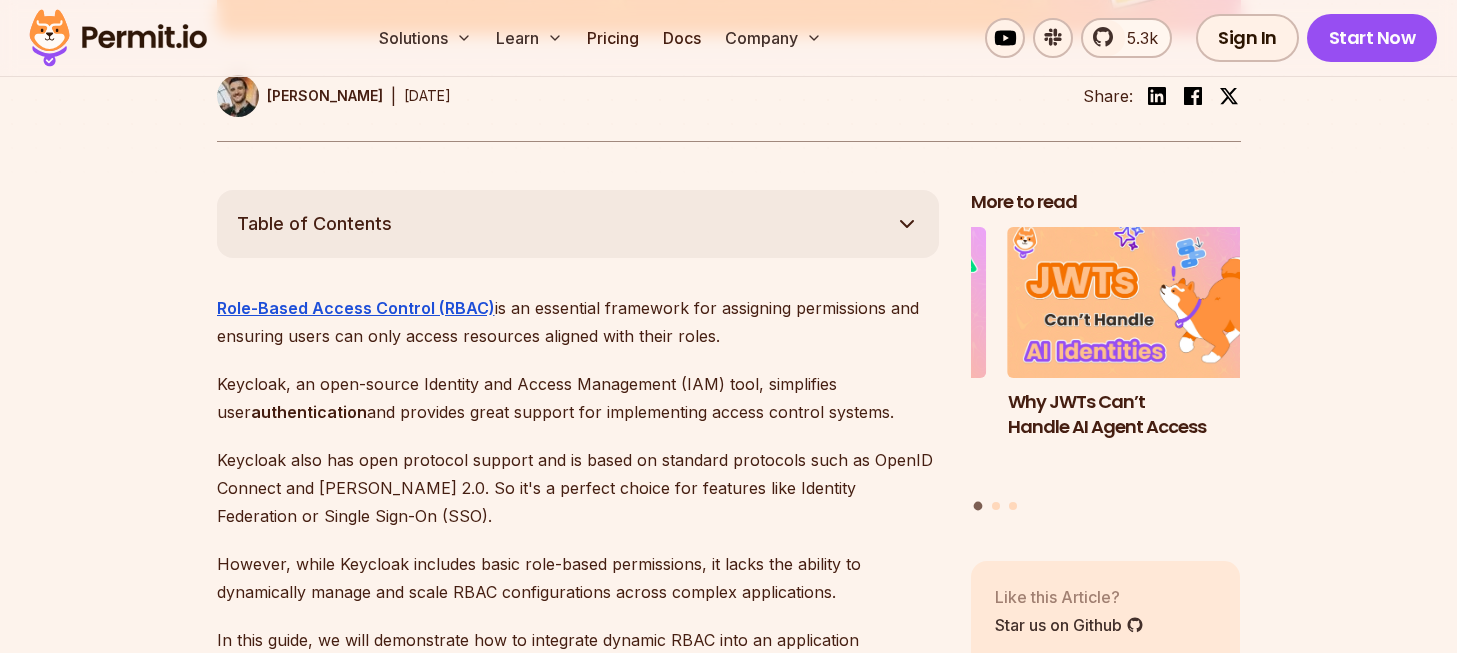 click on "Keycloak, an open-source Identity and Access Management (IAM) tool, simplifies user  authentication  and provides great support for implementing access control systems." at bounding box center (578, 398) 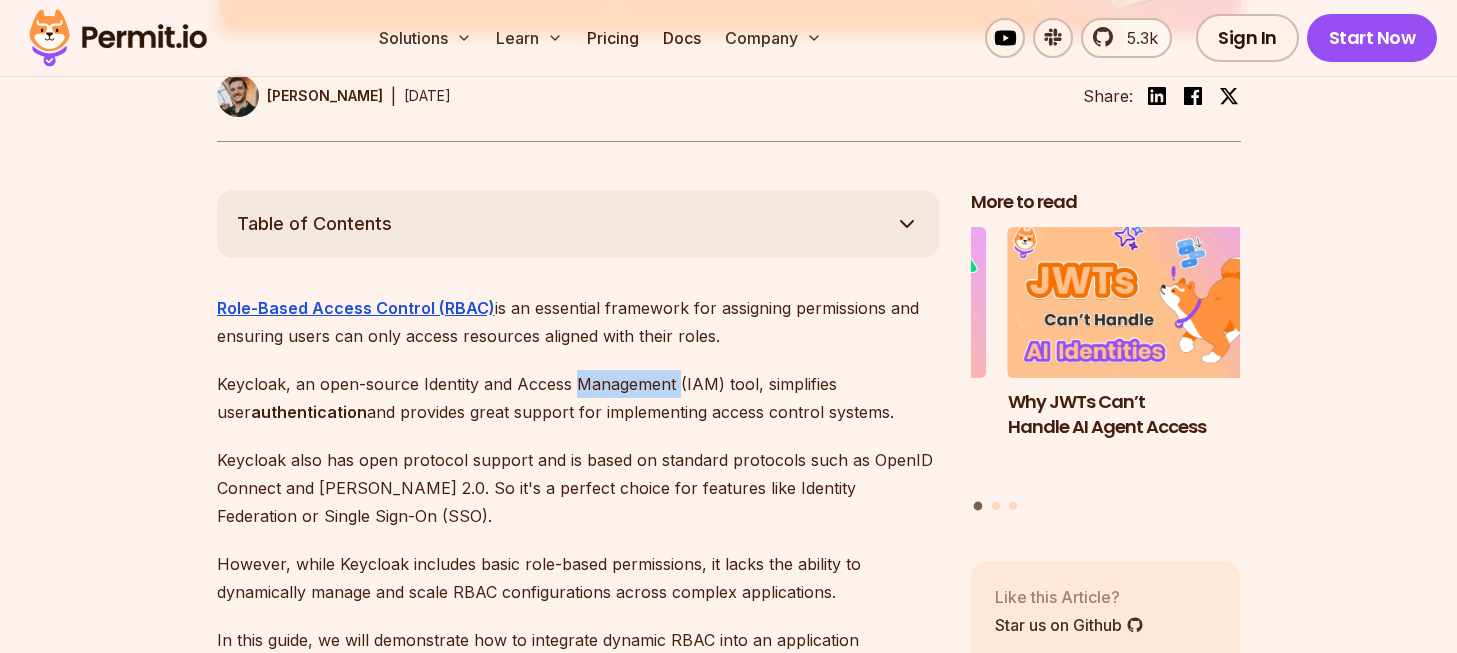 click on "Keycloak, an open-source Identity and Access Management (IAM) tool, simplifies user  authentication  and provides great support for implementing access control systems." at bounding box center (578, 398) 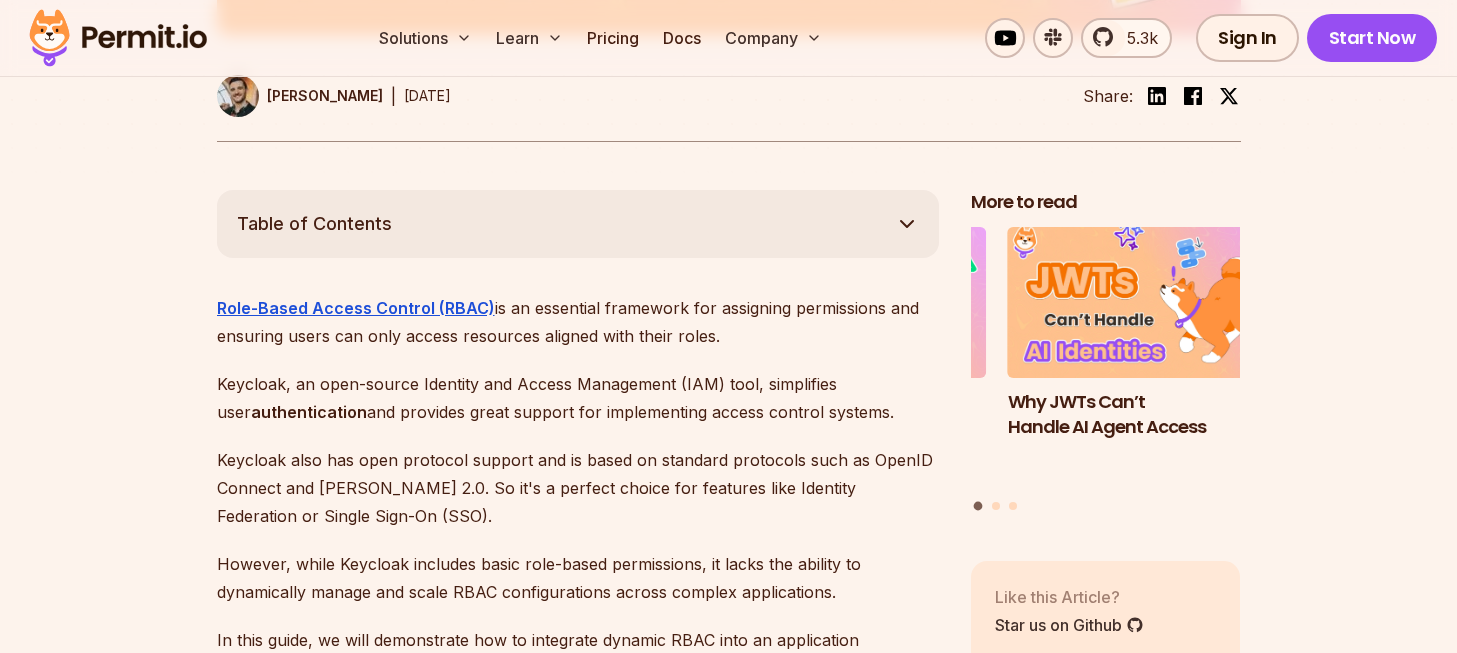 click on "Keycloak, an open-source Identity and Access Management (IAM) tool, simplifies user  authentication  and provides great support for implementing access control systems." at bounding box center [578, 398] 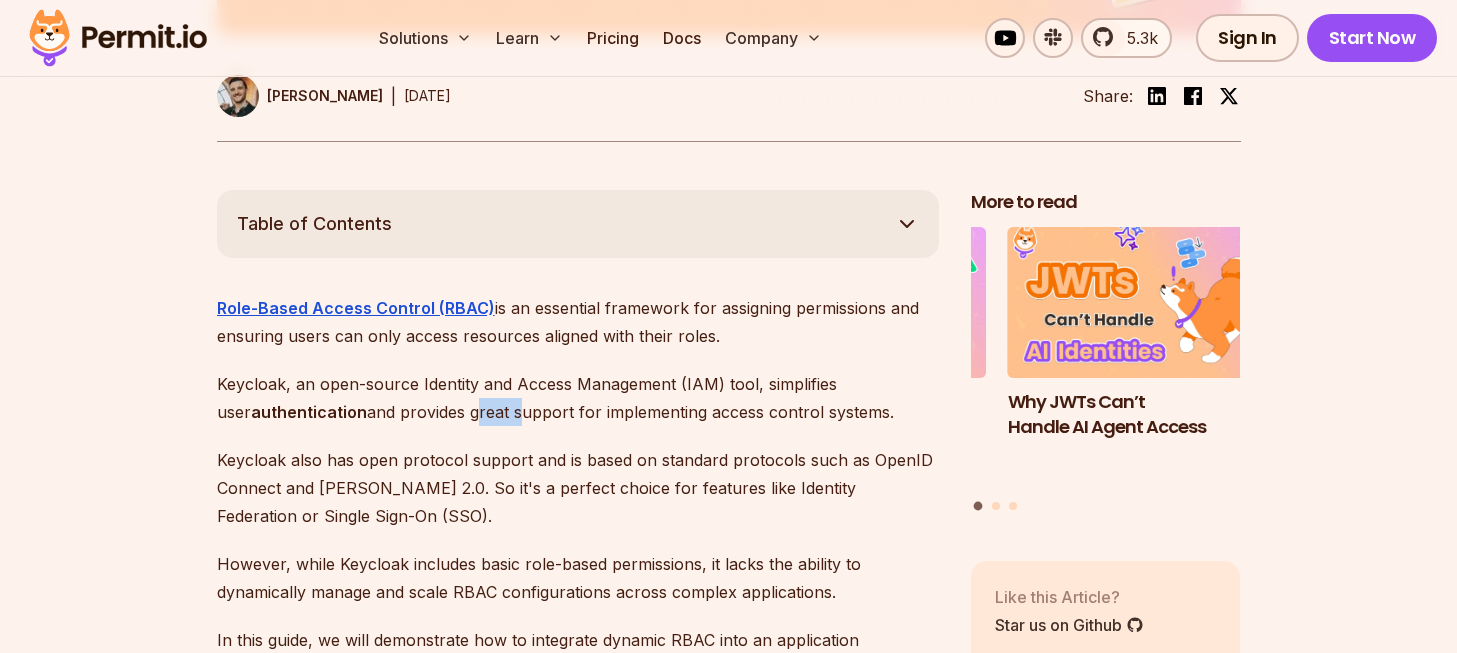 click on "Keycloak, an open-source Identity and Access Management (IAM) tool, simplifies user  authentication  and provides great support for implementing access control systems." at bounding box center [578, 398] 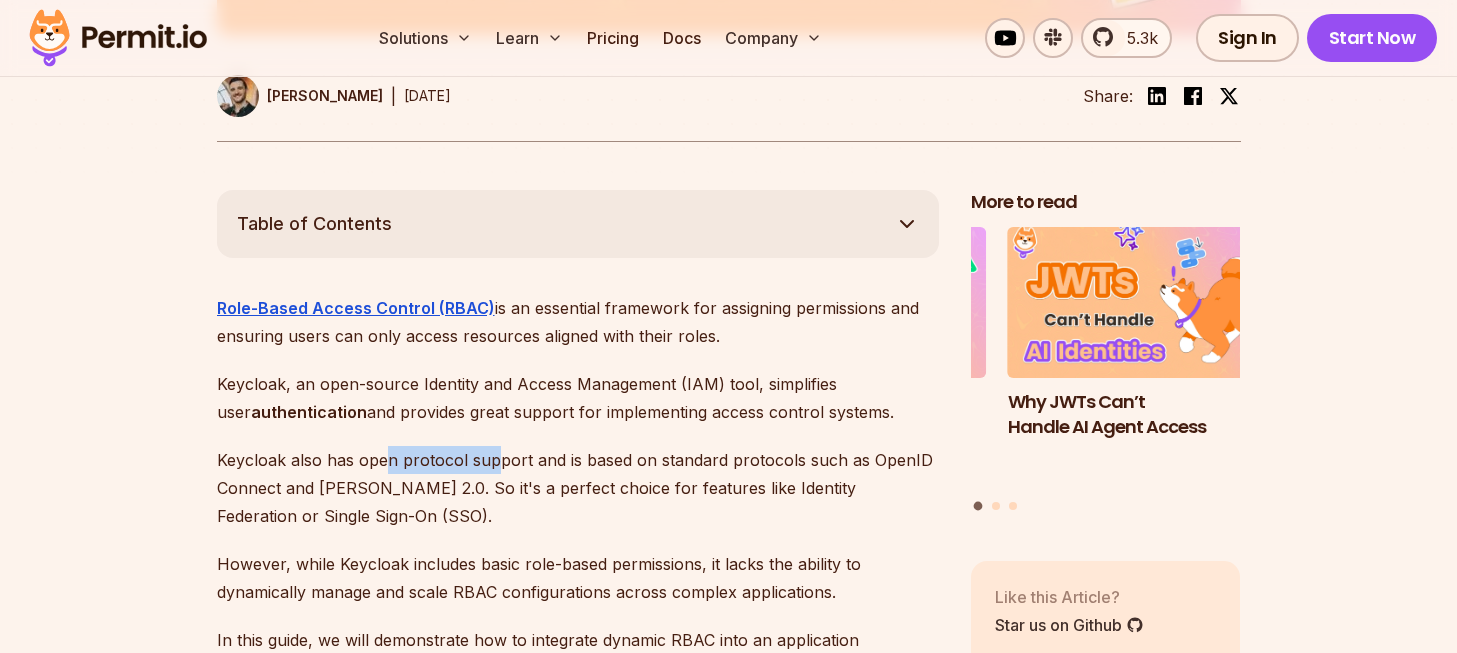 drag, startPoint x: 384, startPoint y: 430, endPoint x: 494, endPoint y: 426, distance: 110.0727 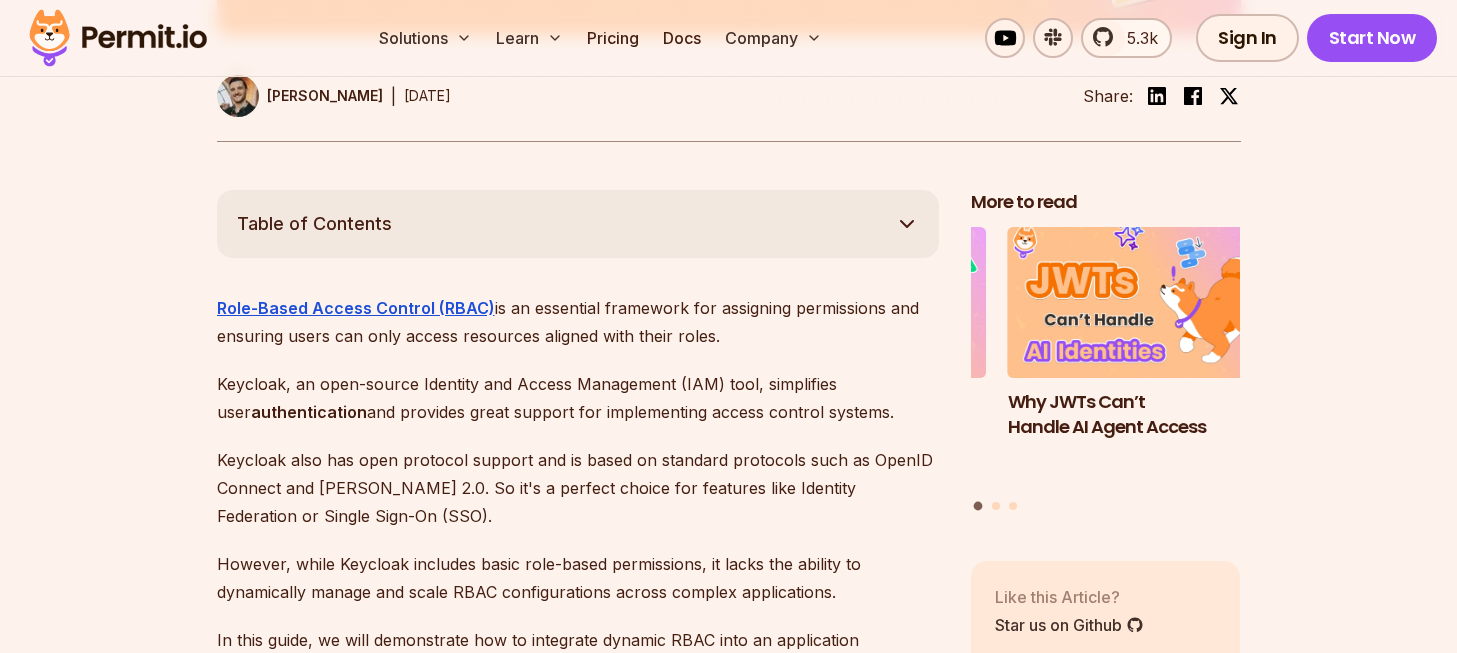 click on "Keycloak also has open protocol support and is based on standard protocols such as OpenID Connect and [PERSON_NAME] 2.0. So it's a perfect choice for features like Identity Federation or Single Sign-On (SSO)." at bounding box center [578, 488] 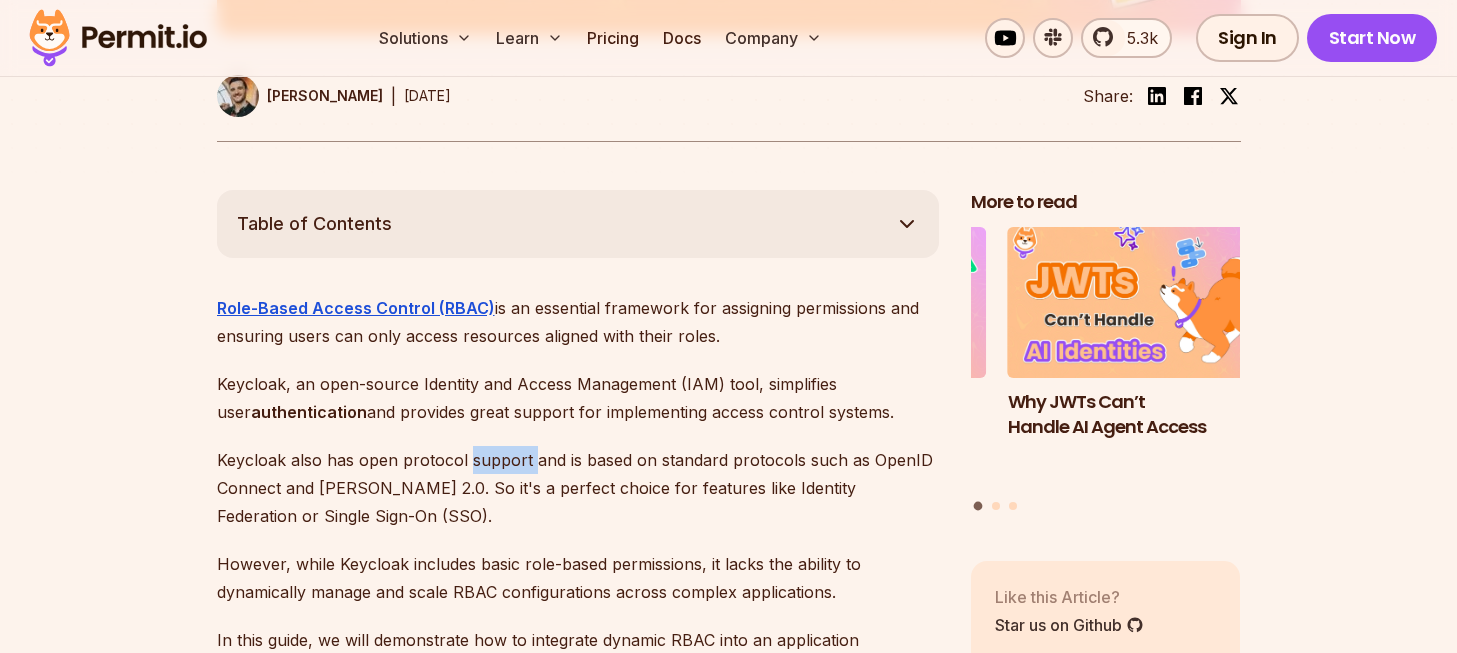 click on "Keycloak also has open protocol support and is based on standard protocols such as OpenID Connect and [PERSON_NAME] 2.0. So it's a perfect choice for features like Identity Federation or Single Sign-On (SSO)." at bounding box center (578, 488) 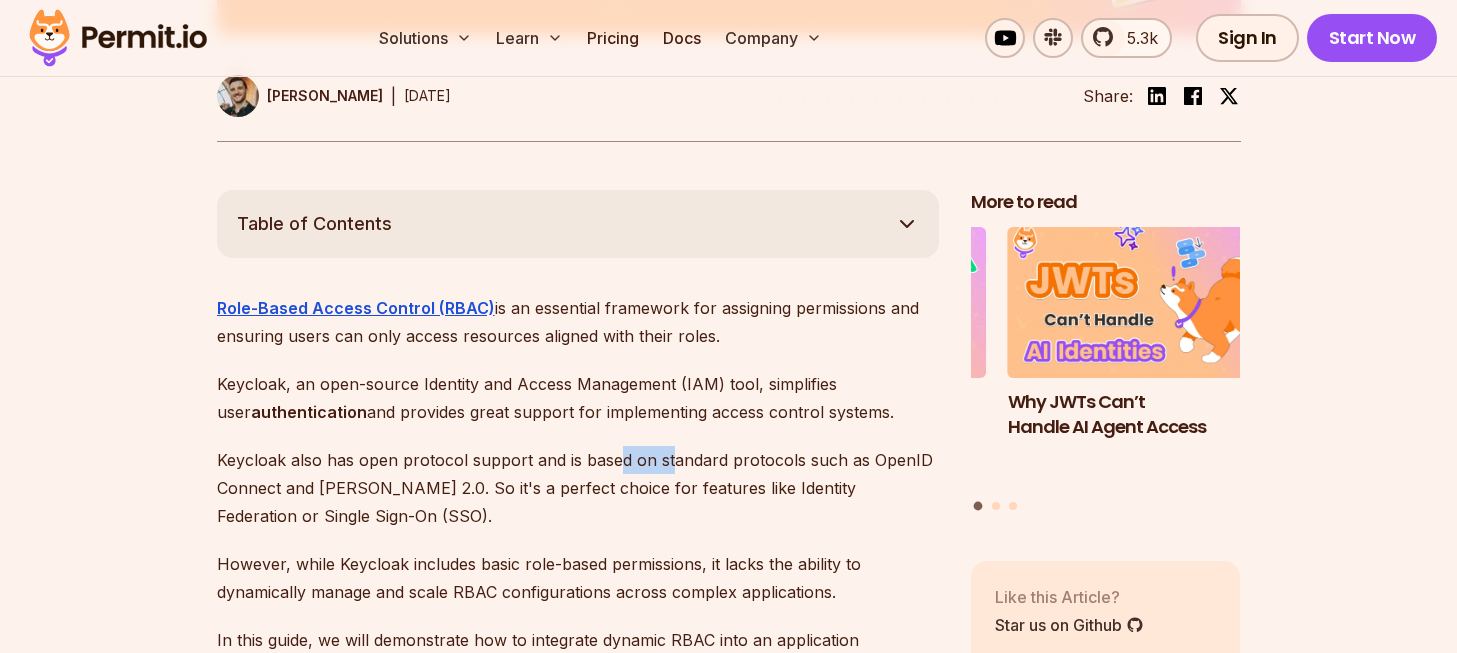drag, startPoint x: 619, startPoint y: 426, endPoint x: 720, endPoint y: 432, distance: 101.17806 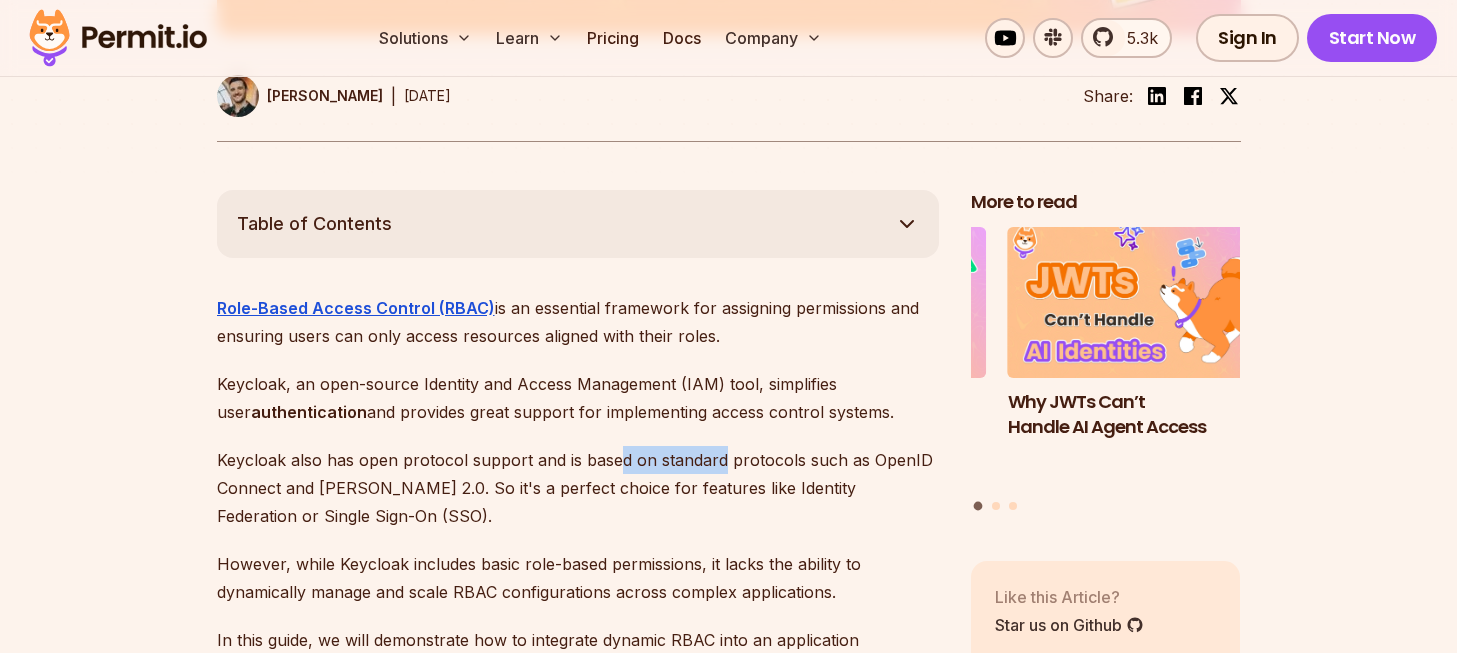 click on "Keycloak also has open protocol support and is based on standard protocols such as OpenID Connect and [PERSON_NAME] 2.0. So it's a perfect choice for features like Identity Federation or Single Sign-On (SSO)." at bounding box center [578, 488] 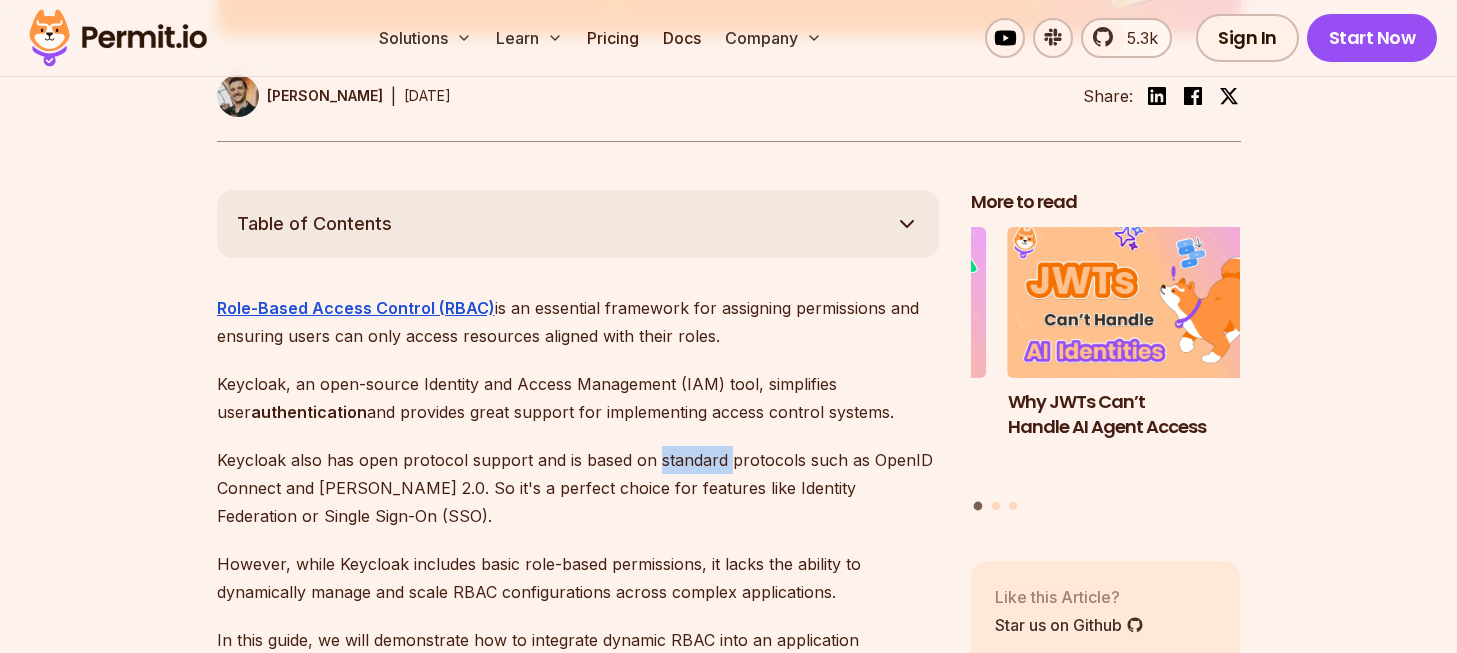 click on "Keycloak also has open protocol support and is based on standard protocols such as OpenID Connect and [PERSON_NAME] 2.0. So it's a perfect choice for features like Identity Federation or Single Sign-On (SSO)." at bounding box center [578, 488] 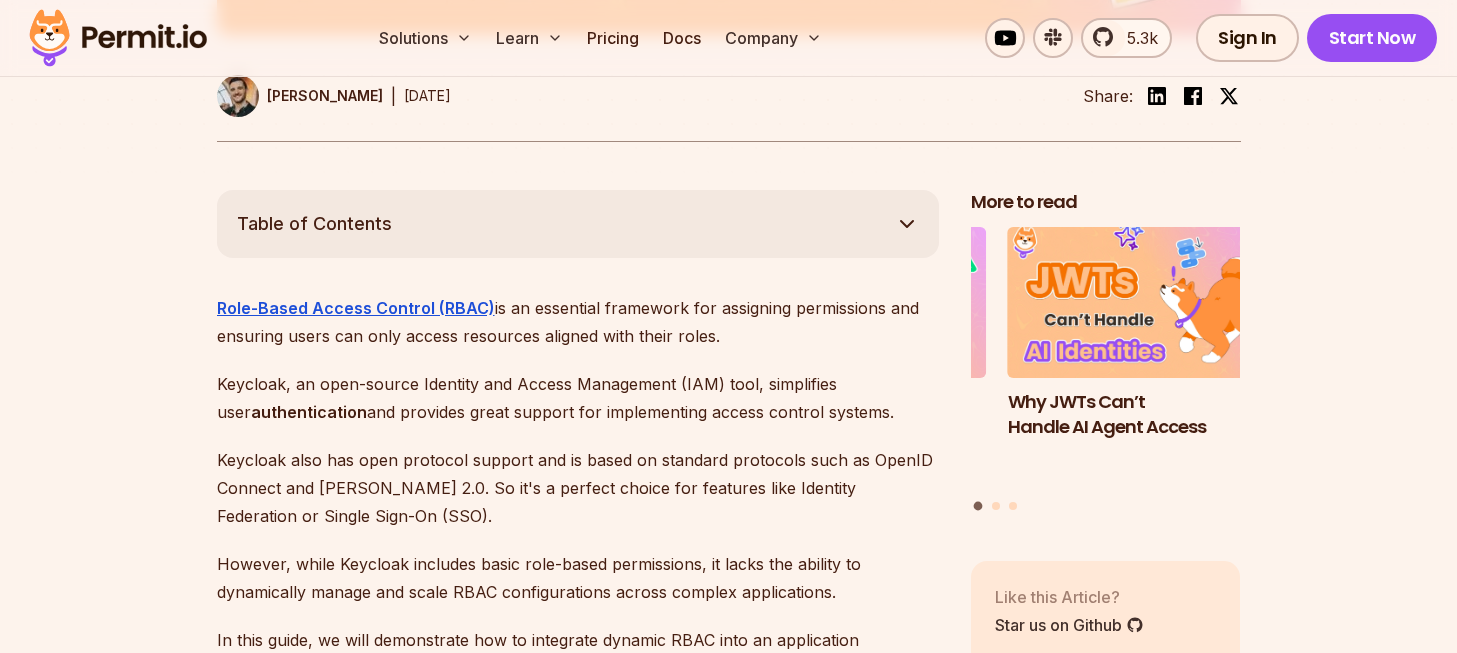 click on "Keycloak also has open protocol support and is based on standard protocols such as OpenID Connect and [PERSON_NAME] 2.0. So it's a perfect choice for features like Identity Federation or Single Sign-On (SSO)." at bounding box center (578, 488) 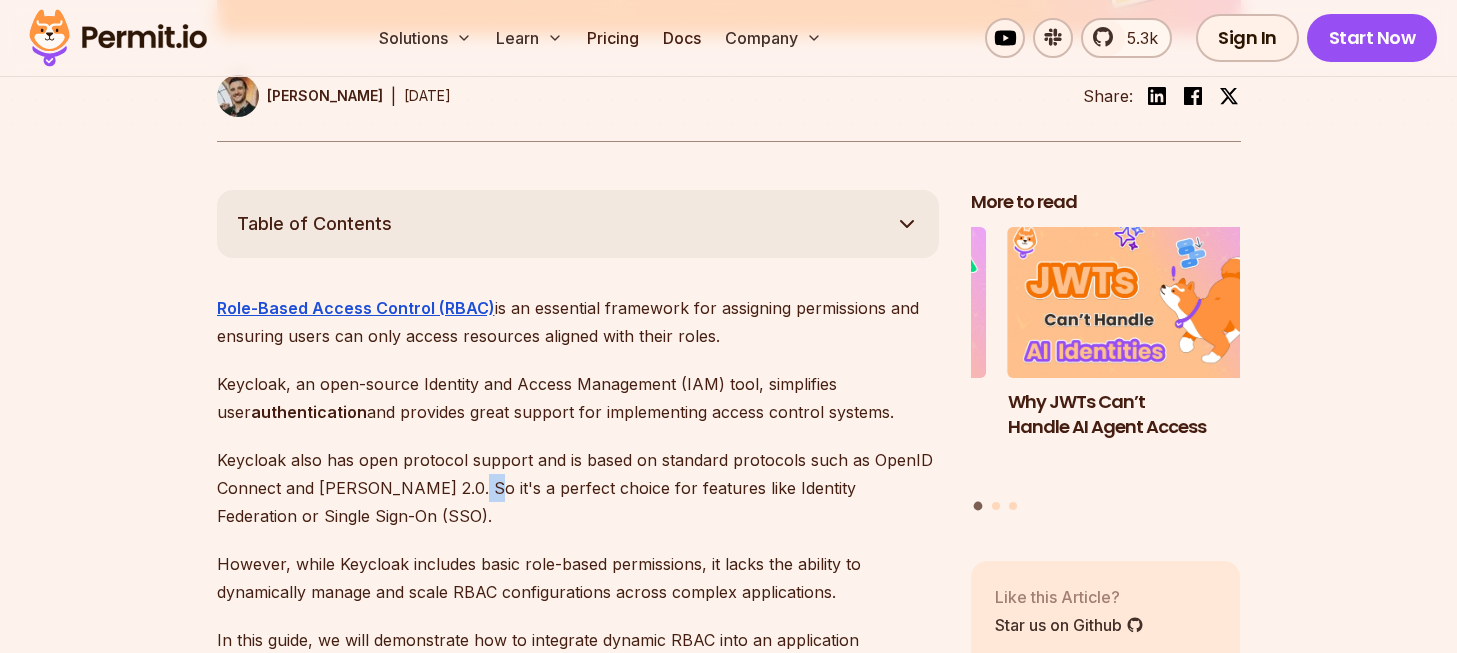 click on "Keycloak also has open protocol support and is based on standard protocols such as OpenID Connect and [PERSON_NAME] 2.0. So it's a perfect choice for features like Identity Federation or Single Sign-On (SSO)." at bounding box center [578, 488] 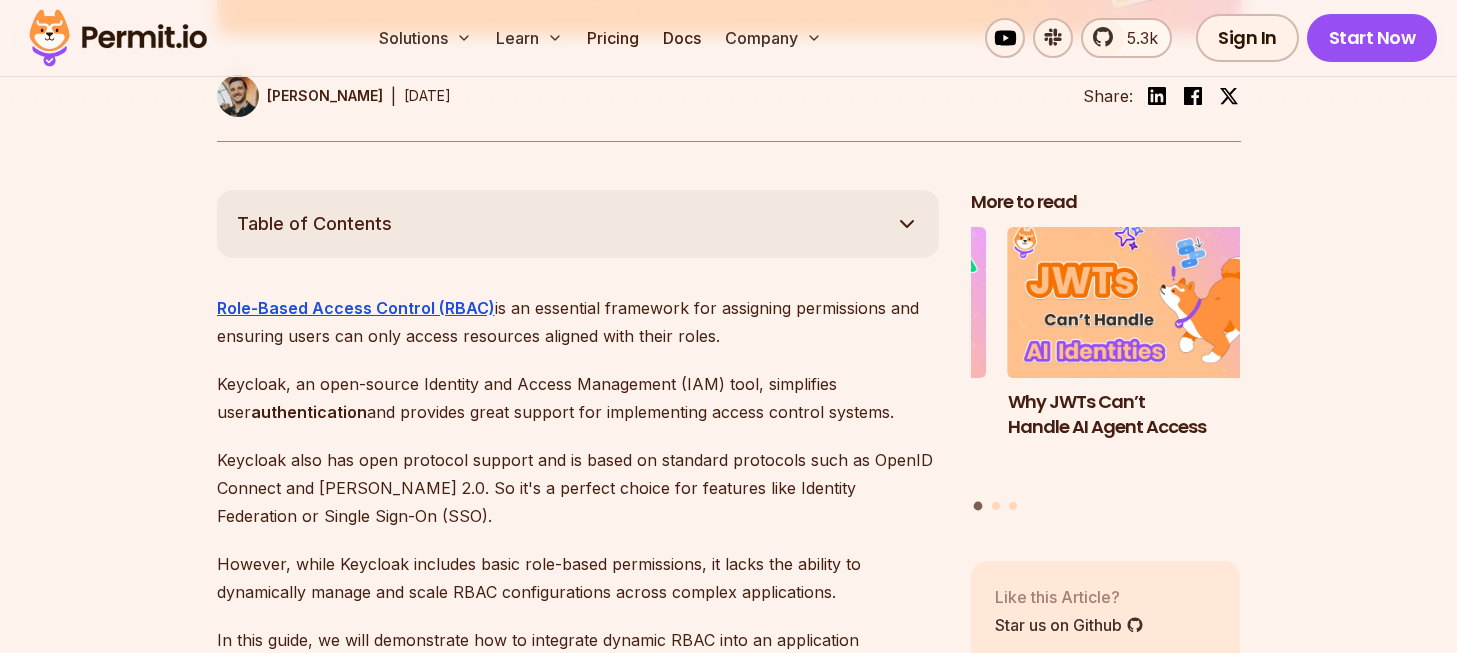 click on "Keycloak also has open protocol support and is based on standard protocols such as OpenID Connect and [PERSON_NAME] 2.0. So it's a perfect choice for features like Identity Federation or Single Sign-On (SSO)." at bounding box center [578, 488] 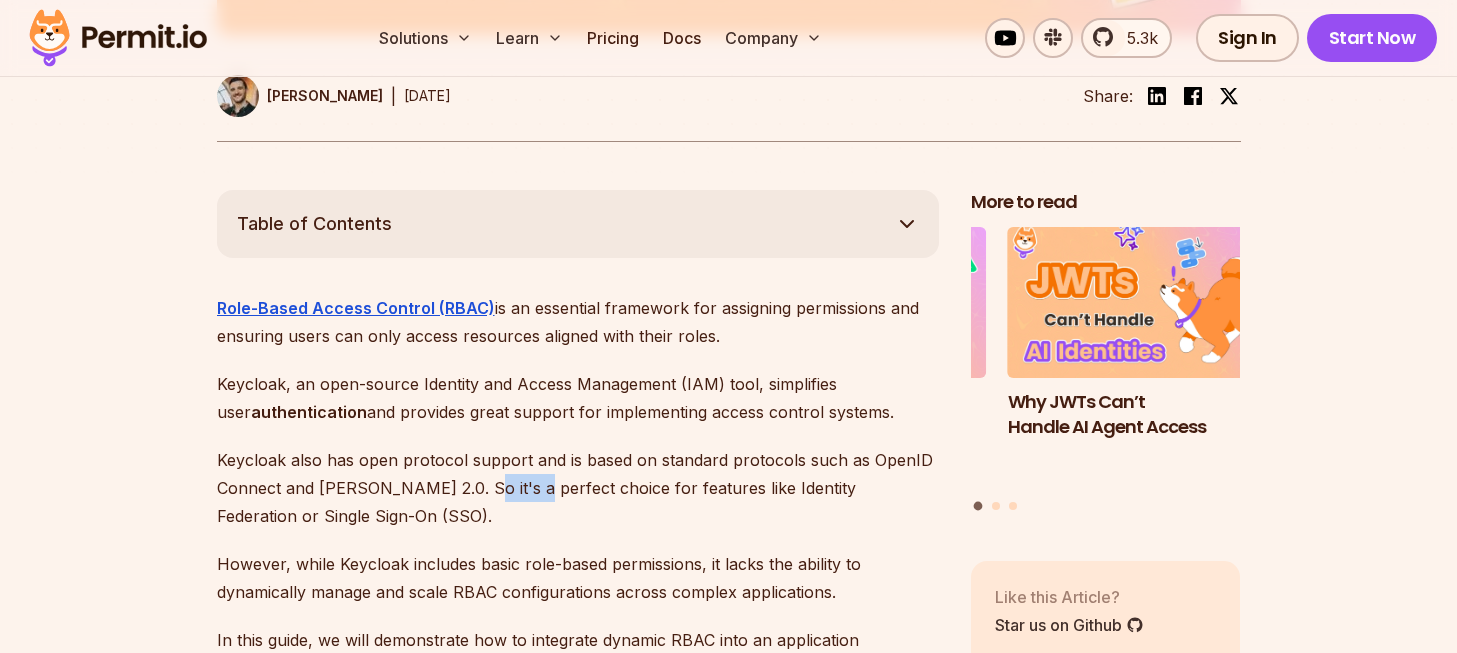 click on "Keycloak also has open protocol support and is based on standard protocols such as OpenID Connect and [PERSON_NAME] 2.0. So it's a perfect choice for features like Identity Federation or Single Sign-On (SSO)." at bounding box center (578, 488) 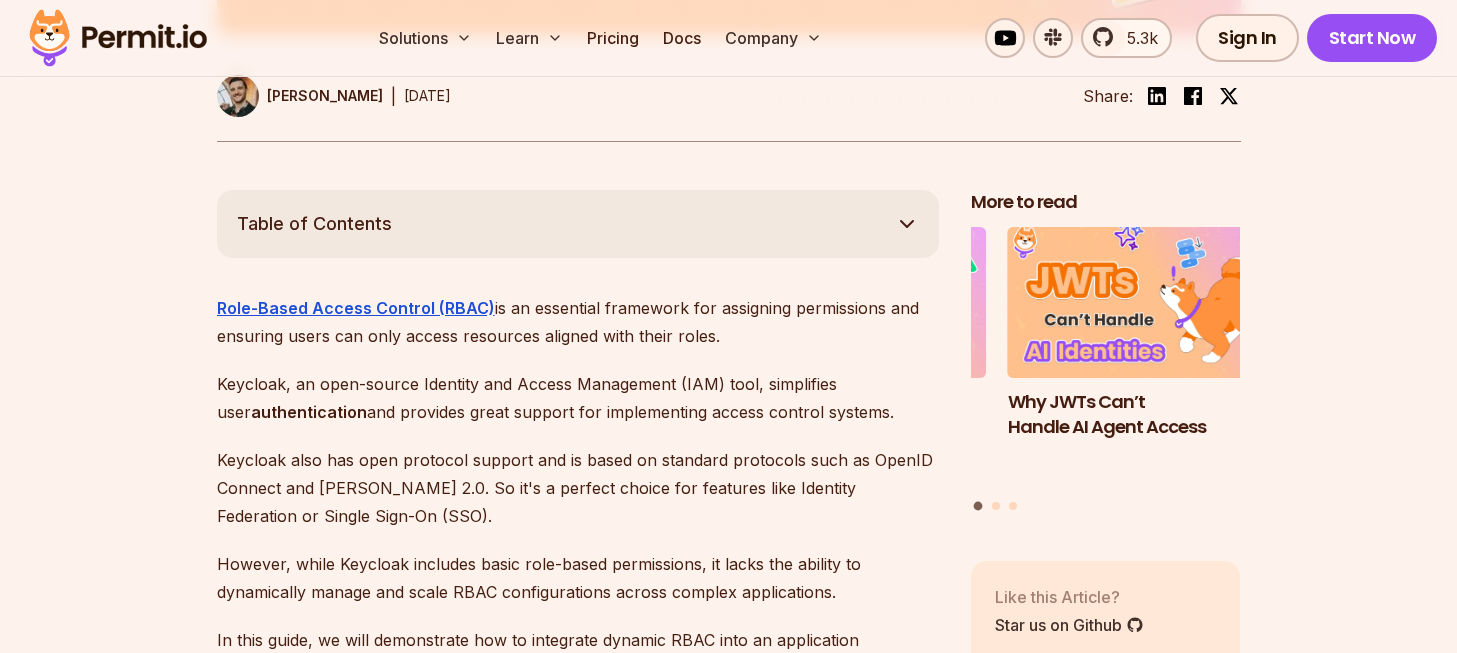 click on "Keycloak also has open protocol support and is based on standard protocols such as OpenID Connect and [PERSON_NAME] 2.0. So it's a perfect choice for features like Identity Federation or Single Sign-On (SSO)." at bounding box center [578, 488] 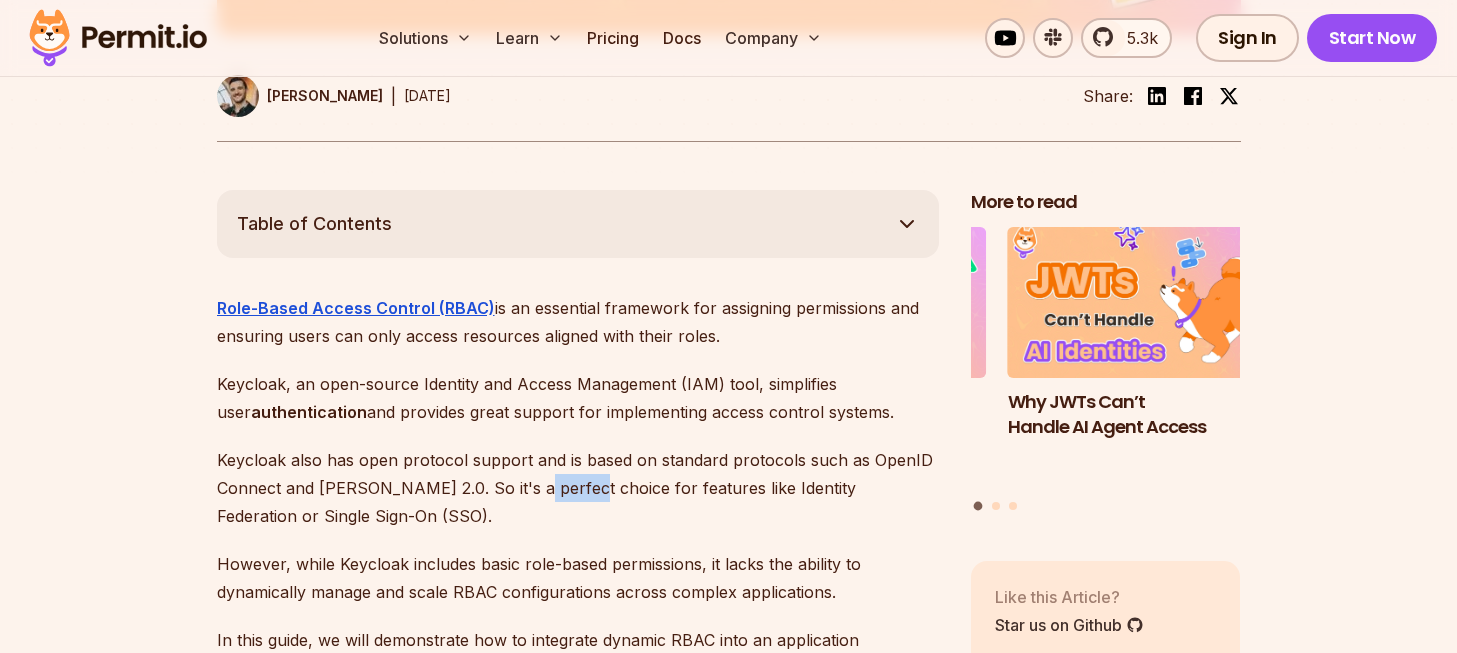 click on "Keycloak also has open protocol support and is based on standard protocols such as OpenID Connect and [PERSON_NAME] 2.0. So it's a perfect choice for features like Identity Federation or Single Sign-On (SSO)." at bounding box center [578, 488] 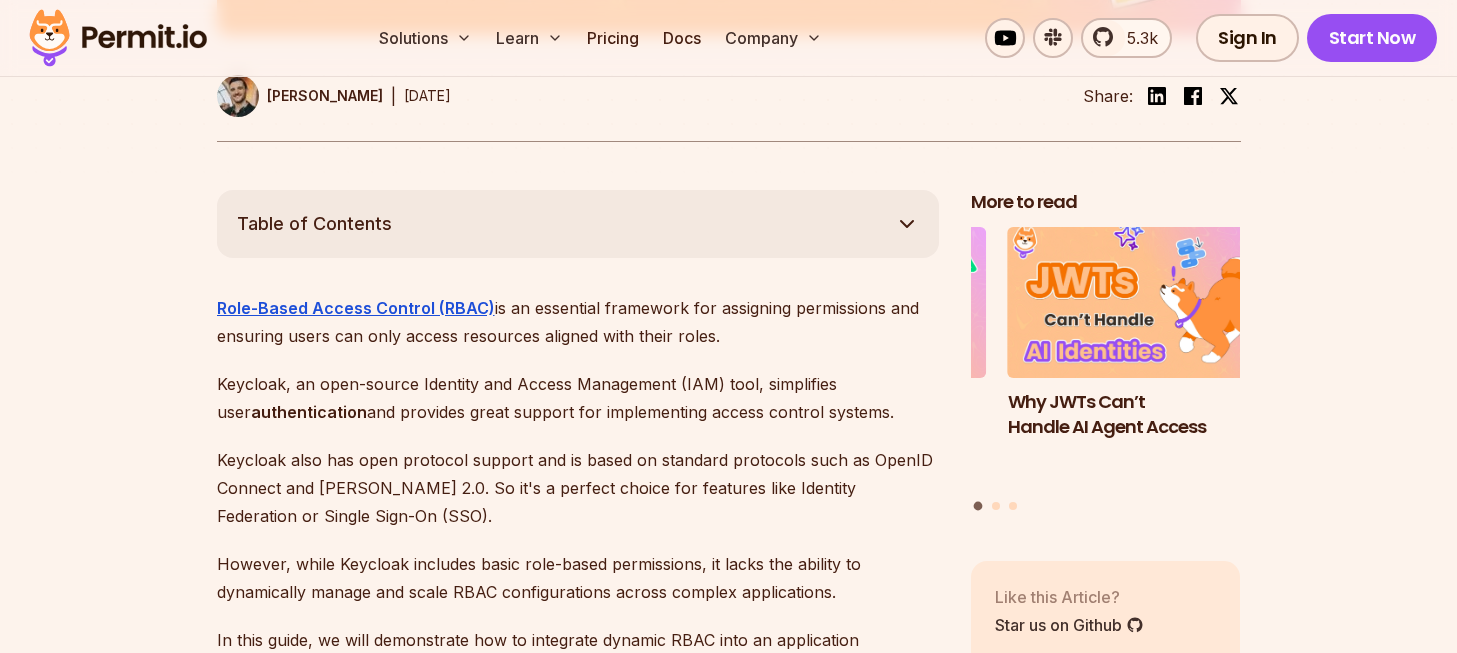 click on "Keycloak also has open protocol support and is based on standard protocols such as OpenID Connect and [PERSON_NAME] 2.0. So it's a perfect choice for features like Identity Federation or Single Sign-On (SSO)." at bounding box center [578, 488] 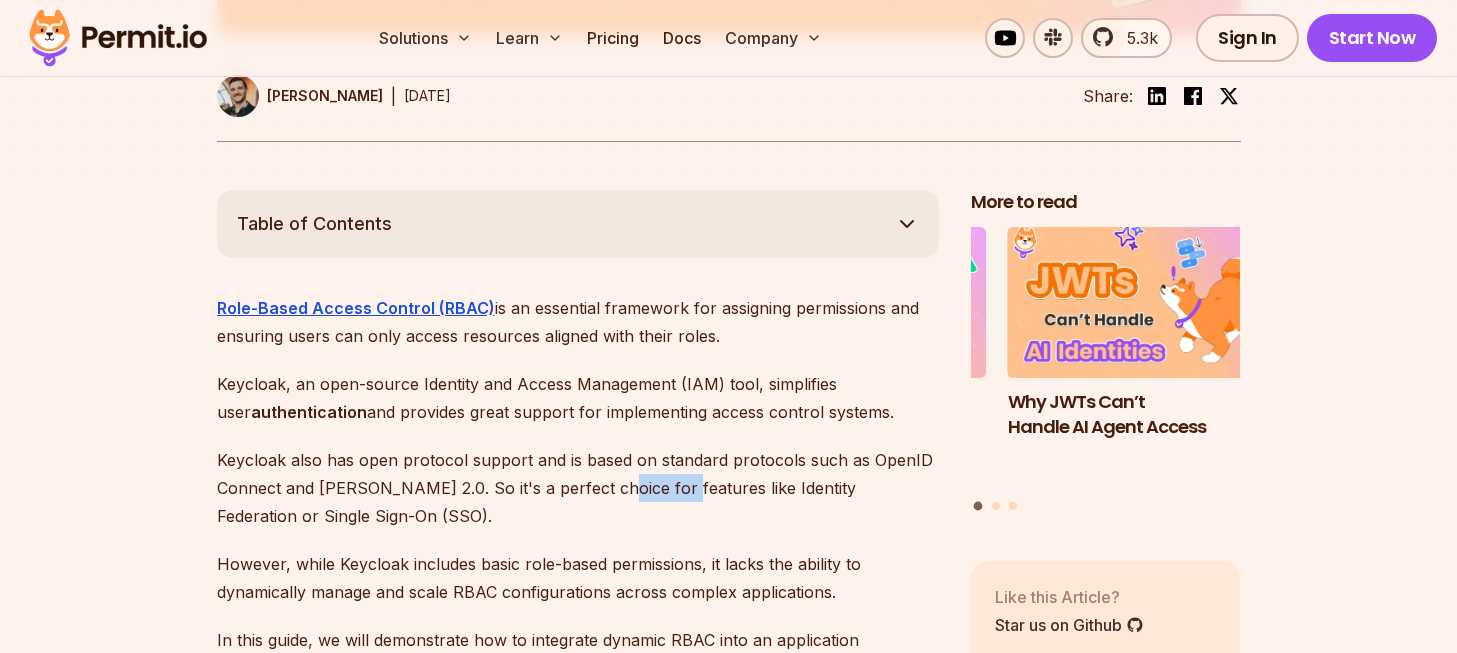 click on "Keycloak also has open protocol support and is based on standard protocols such as OpenID Connect and [PERSON_NAME] 2.0. So it's a perfect choice for features like Identity Federation or Single Sign-On (SSO)." at bounding box center (578, 488) 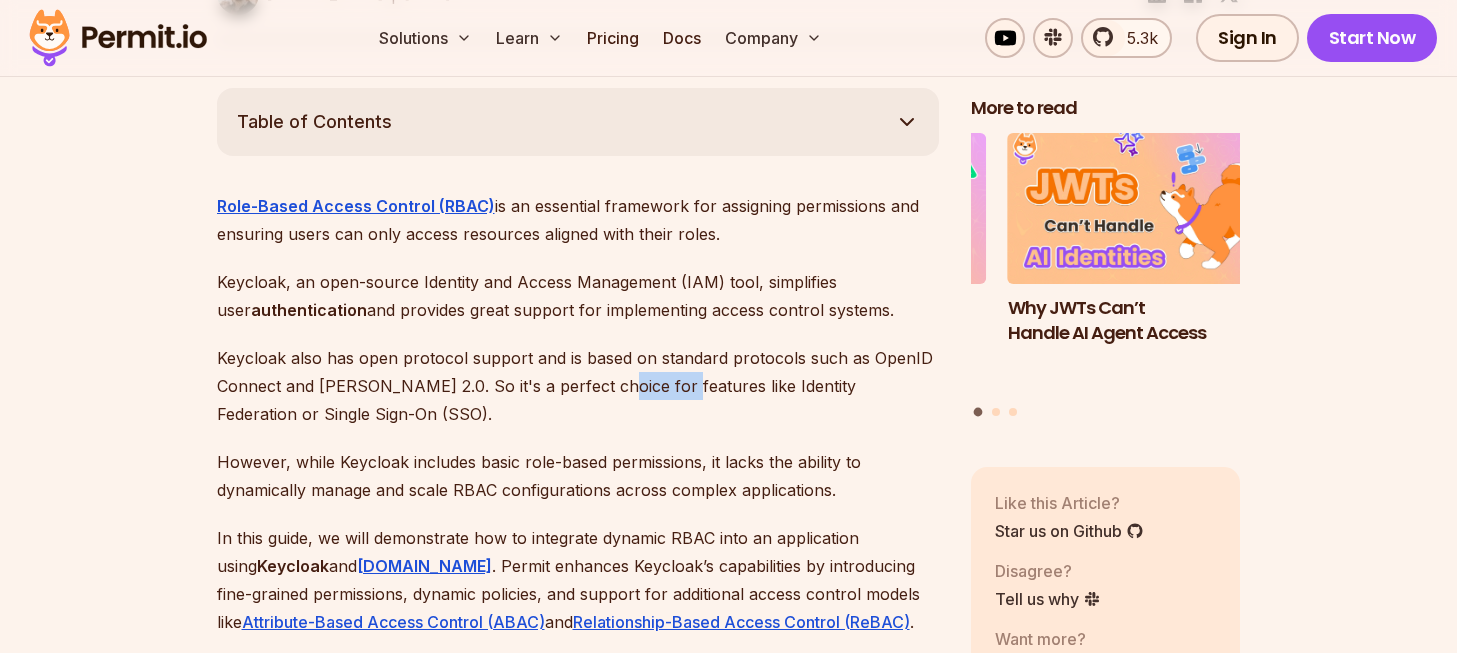 scroll, scrollTop: 1224, scrollLeft: 0, axis: vertical 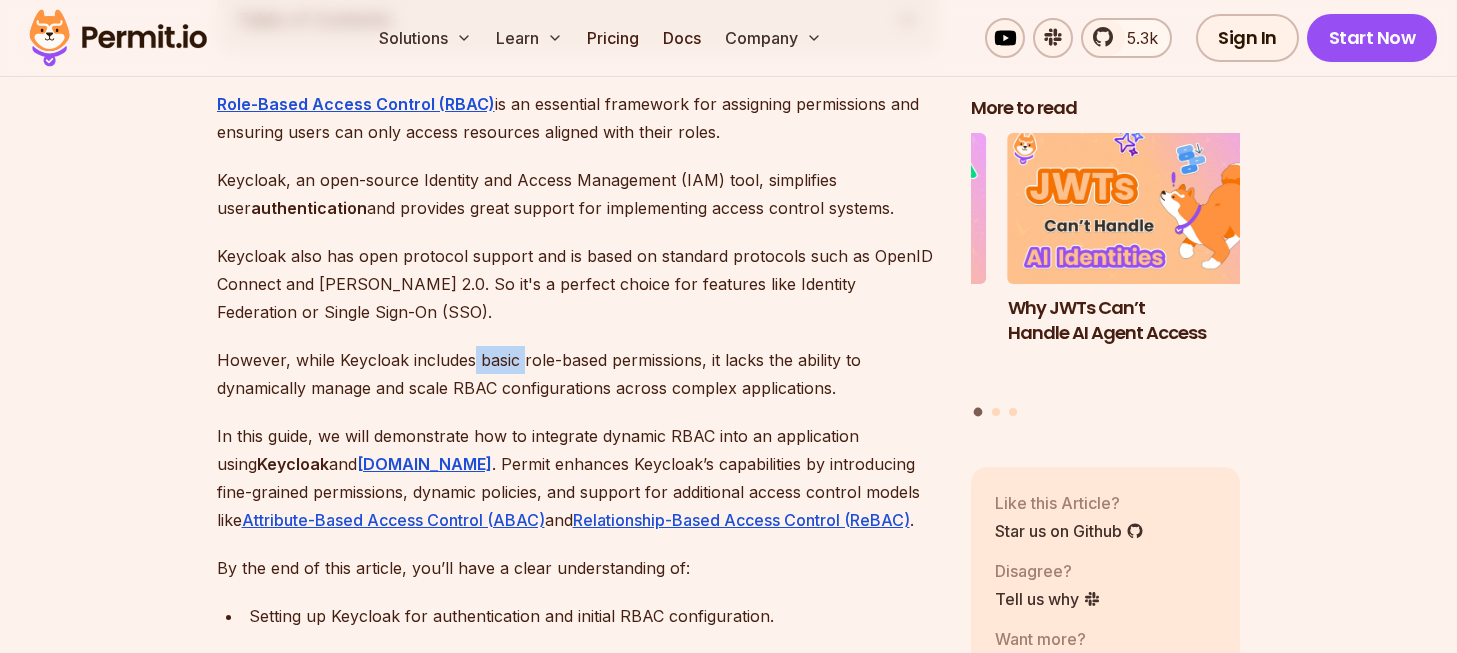 drag, startPoint x: 469, startPoint y: 328, endPoint x: 569, endPoint y: 338, distance: 100.49876 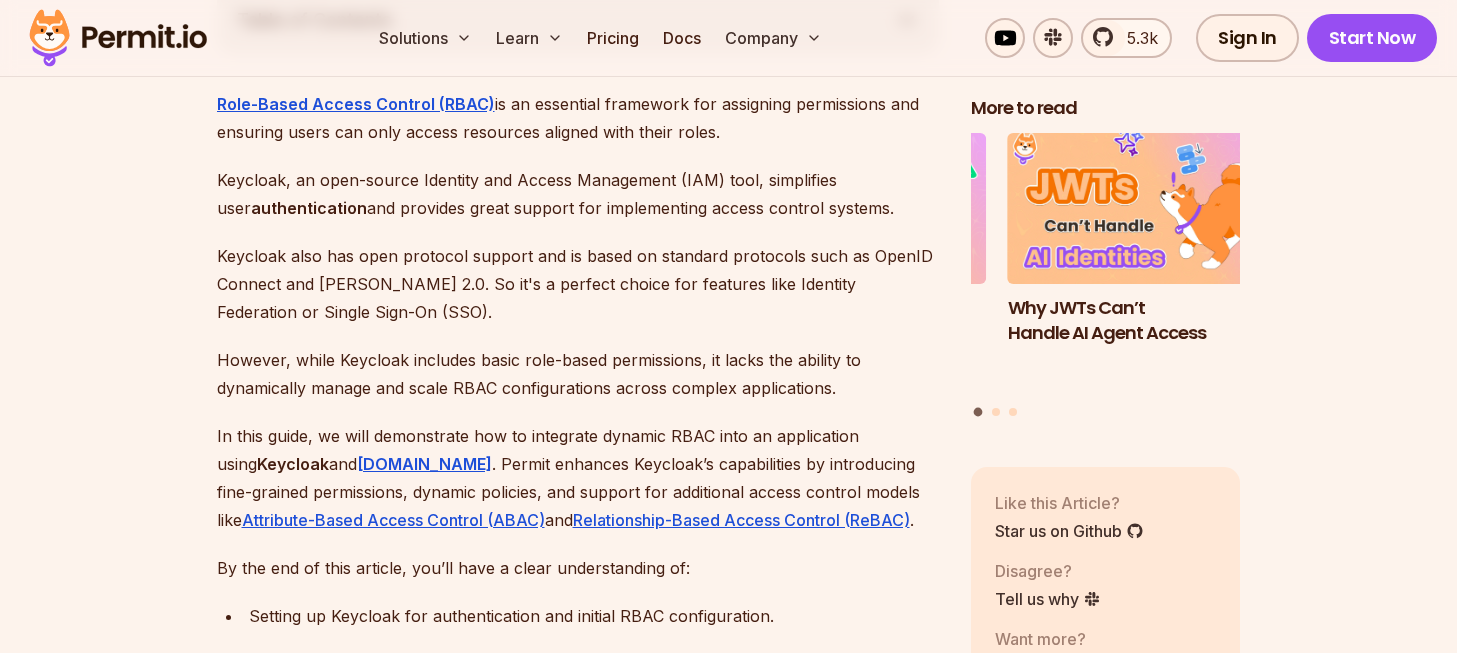 click on "However, while Keycloak includes basic role-based permissions, it lacks the ability to dynamically manage and scale RBAC configurations across complex applications." at bounding box center (578, 374) 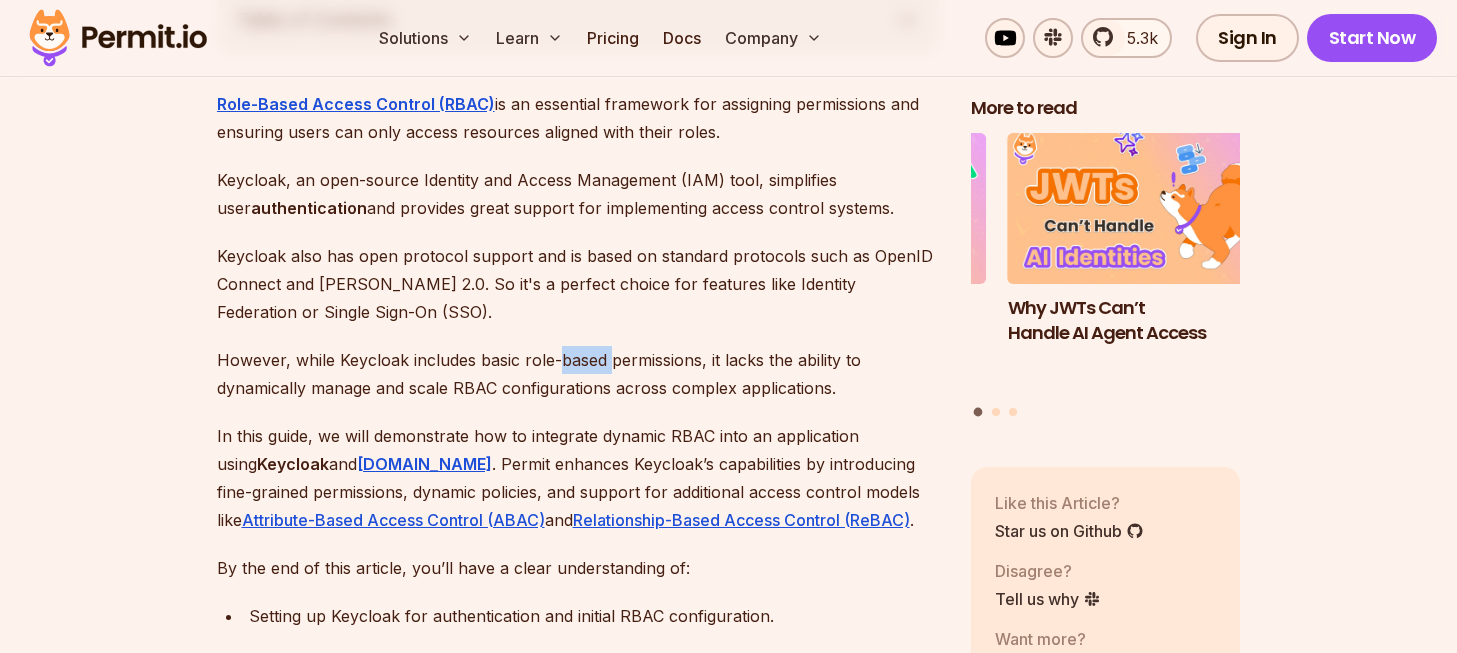 click on "However, while Keycloak includes basic role-based permissions, it lacks the ability to dynamically manage and scale RBAC configurations across complex applications." at bounding box center [578, 374] 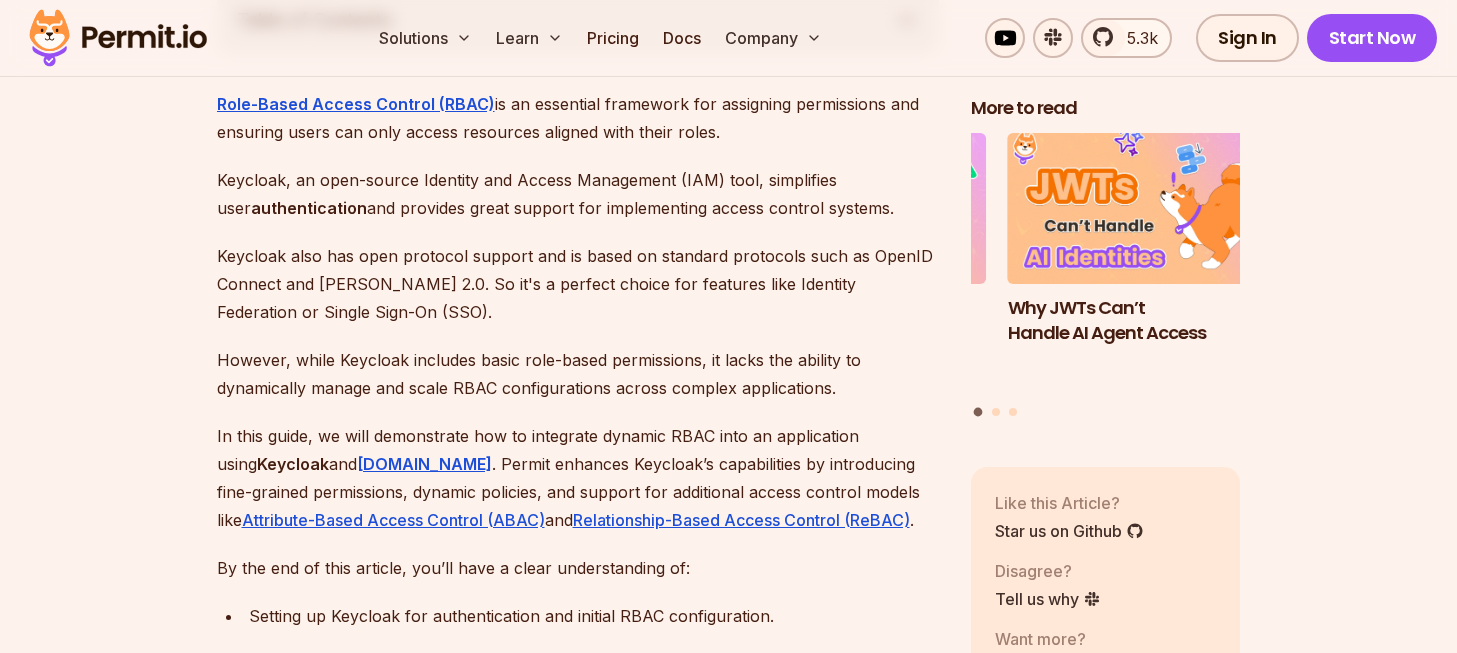 click on "However, while Keycloak includes basic role-based permissions, it lacks the ability to dynamically manage and scale RBAC configurations across complex applications." at bounding box center [578, 374] 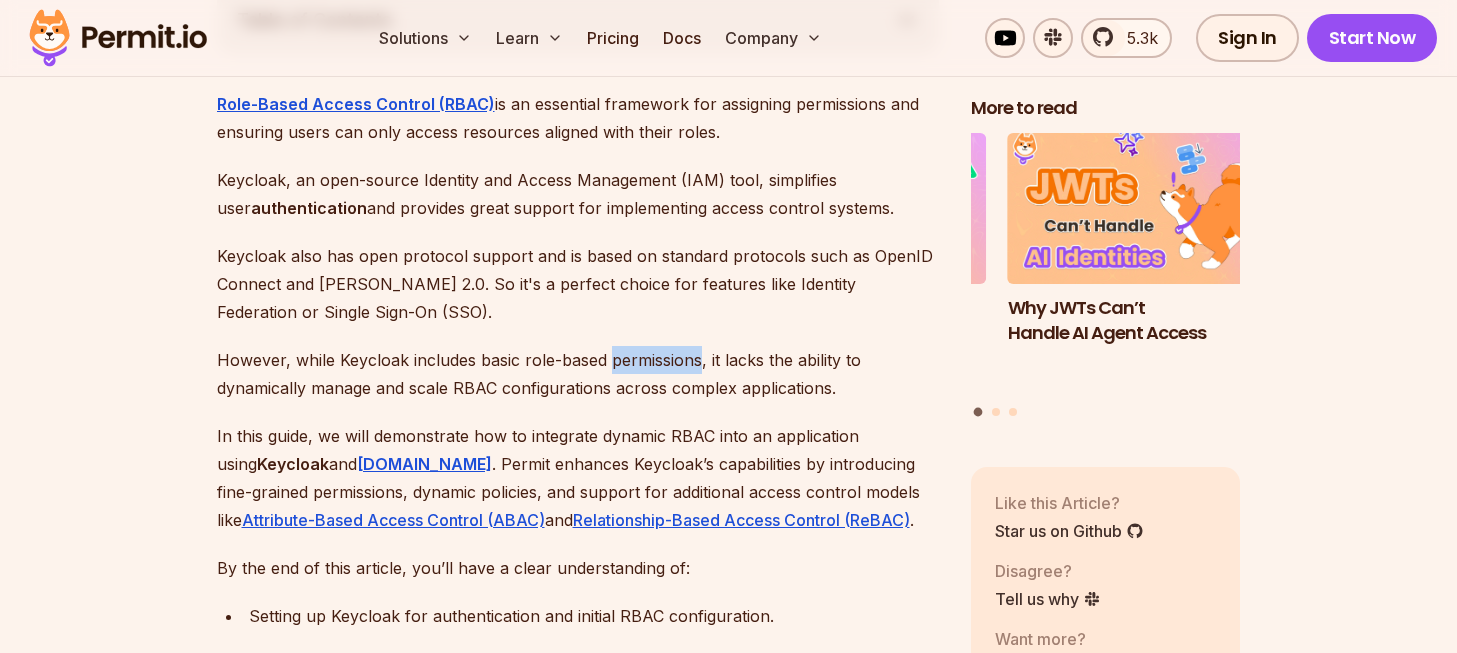 click on "However, while Keycloak includes basic role-based permissions, it lacks the ability to dynamically manage and scale RBAC configurations across complex applications." at bounding box center [578, 374] 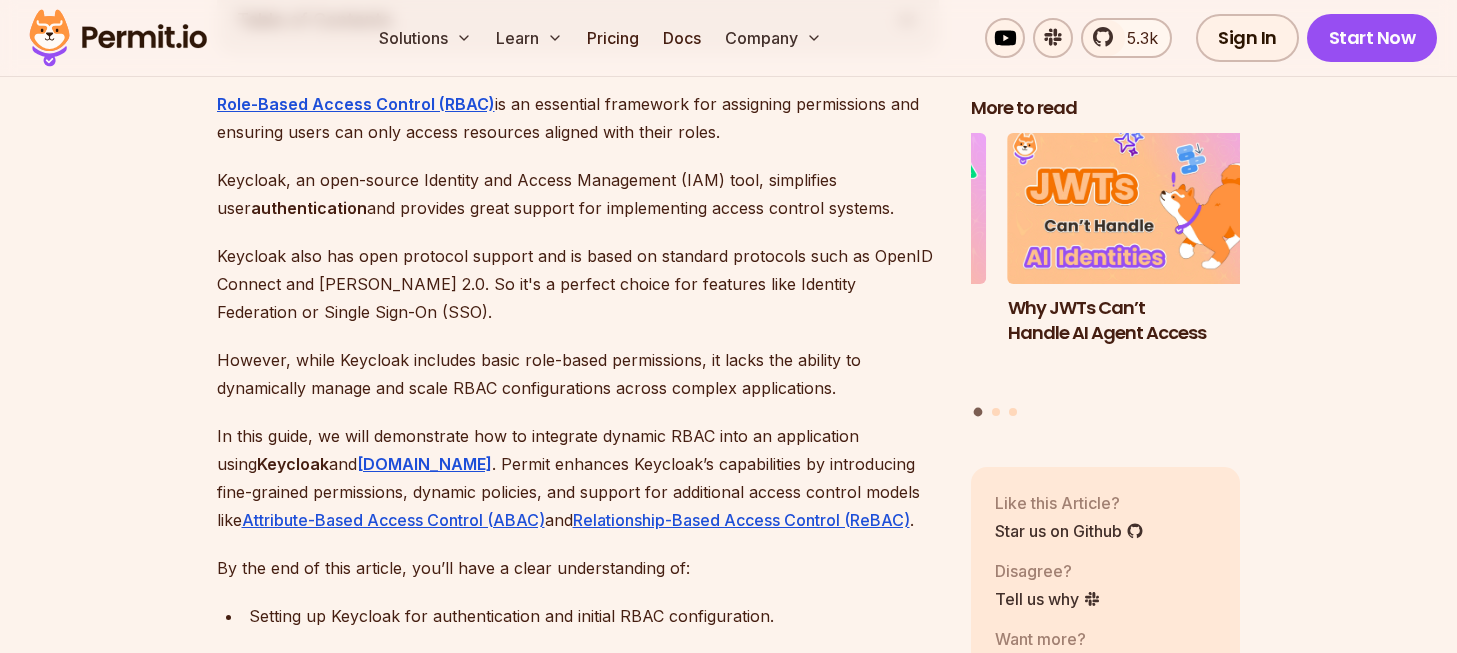 click on "However, while Keycloak includes basic role-based permissions, it lacks the ability to dynamically manage and scale RBAC configurations across complex applications." at bounding box center [578, 374] 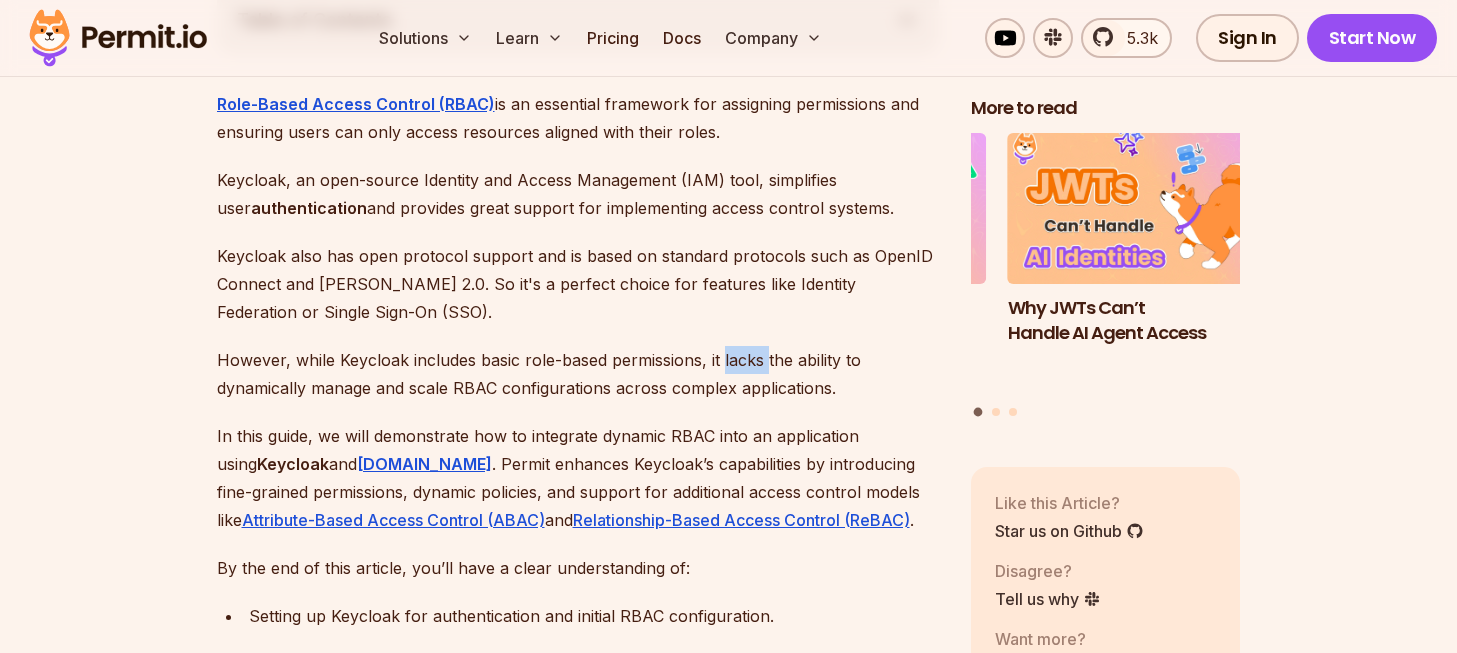 click on "However, while Keycloak includes basic role-based permissions, it lacks the ability to dynamically manage and scale RBAC configurations across complex applications." at bounding box center (578, 374) 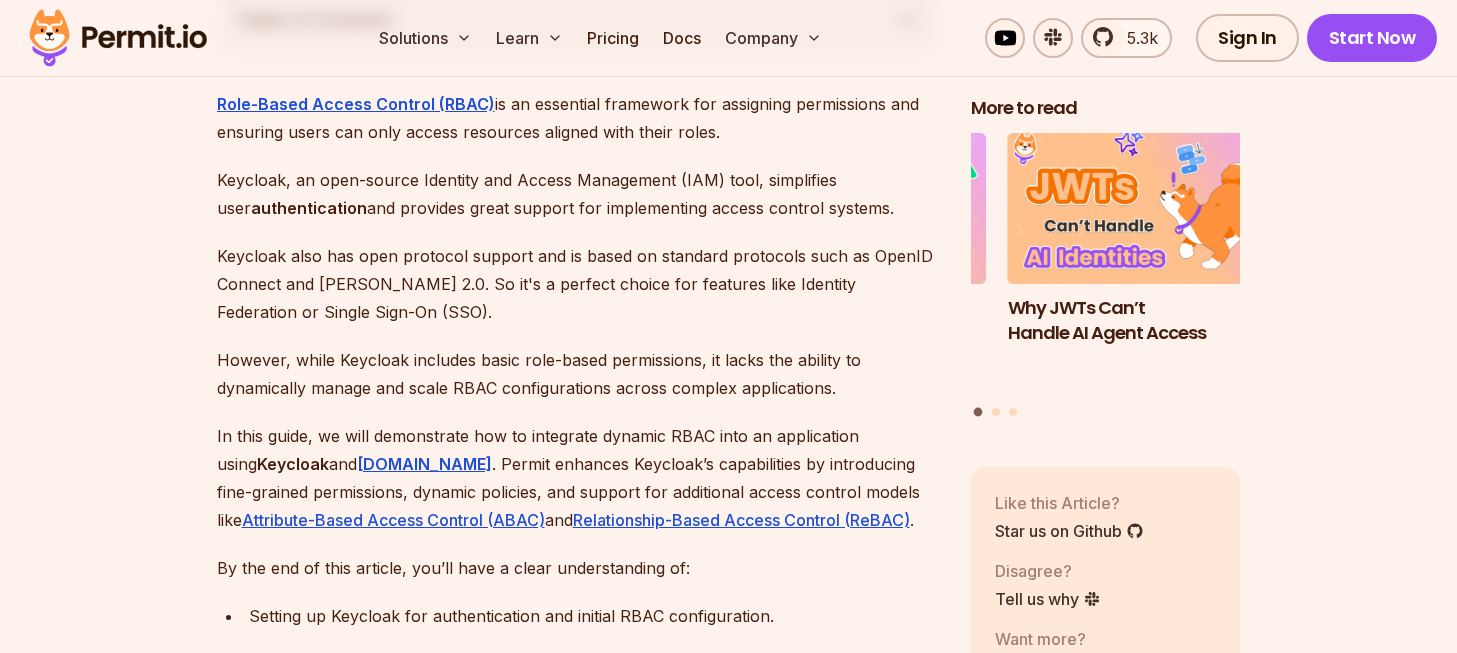click on "However, while Keycloak includes basic role-based permissions, it lacks the ability to dynamically manage and scale RBAC configurations across complex applications." at bounding box center (578, 374) 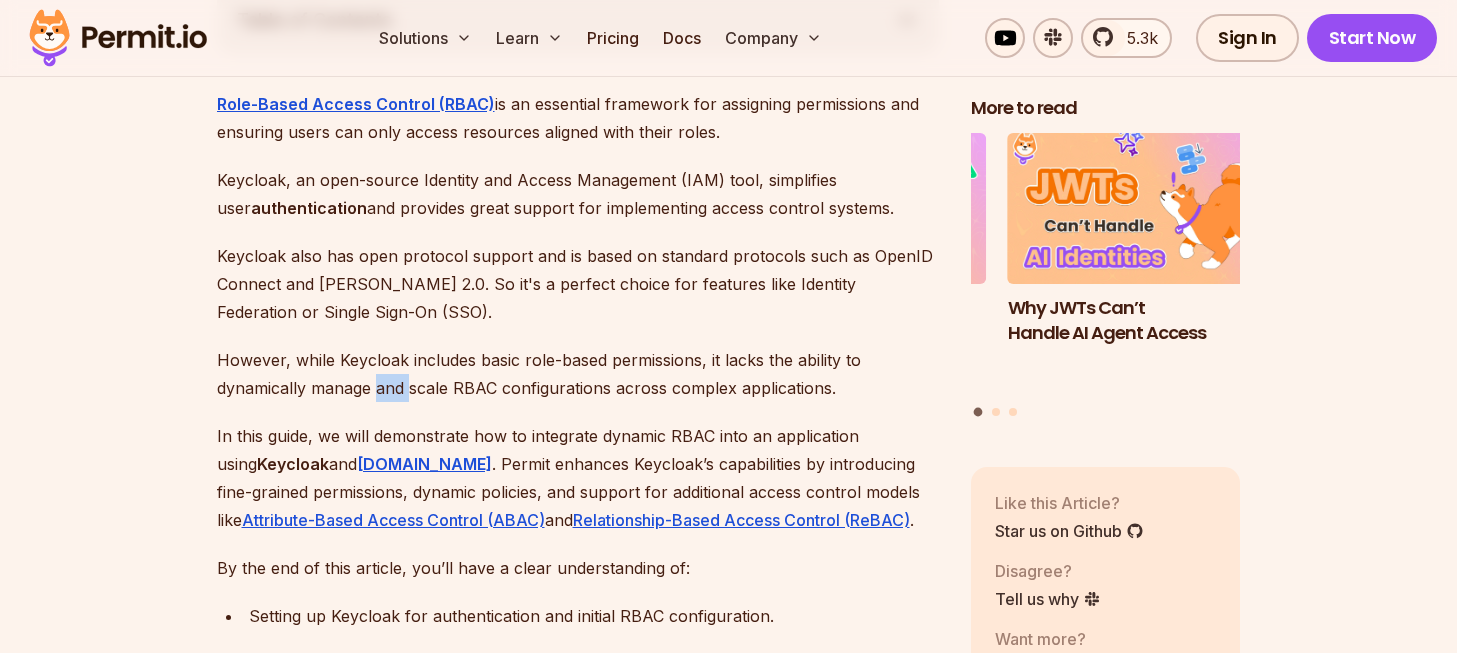 click on "However, while Keycloak includes basic role-based permissions, it lacks the ability to dynamically manage and scale RBAC configurations across complex applications." at bounding box center (578, 374) 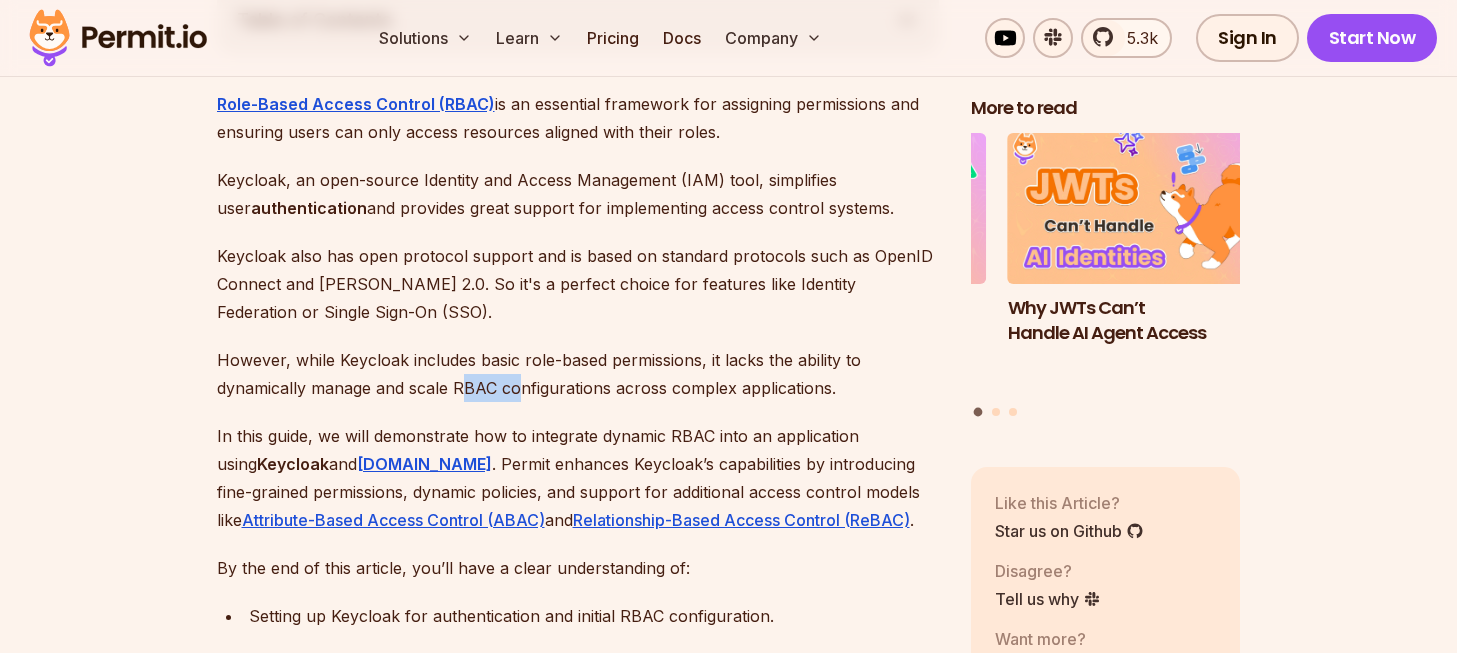 drag, startPoint x: 468, startPoint y: 359, endPoint x: 546, endPoint y: 360, distance: 78.00641 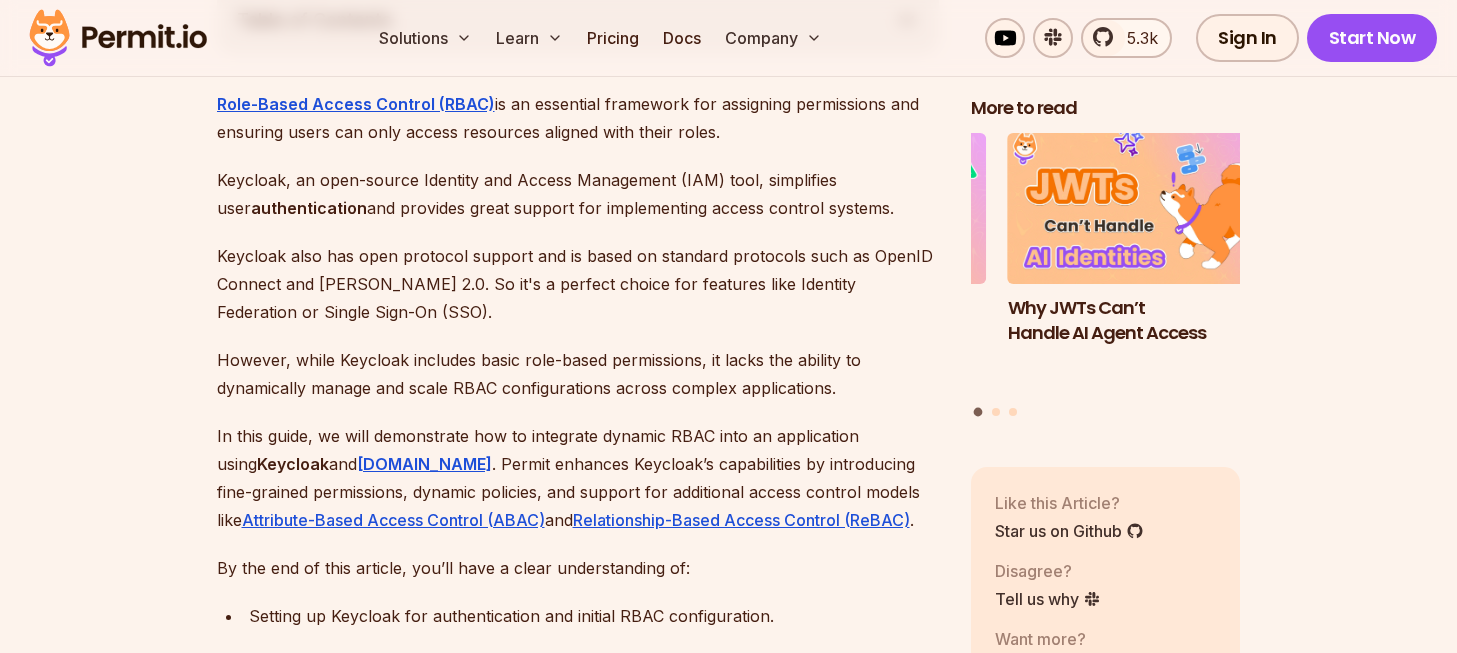click on "However, while Keycloak includes basic role-based permissions, it lacks the ability to dynamically manage and scale RBAC configurations across complex applications." at bounding box center (578, 374) 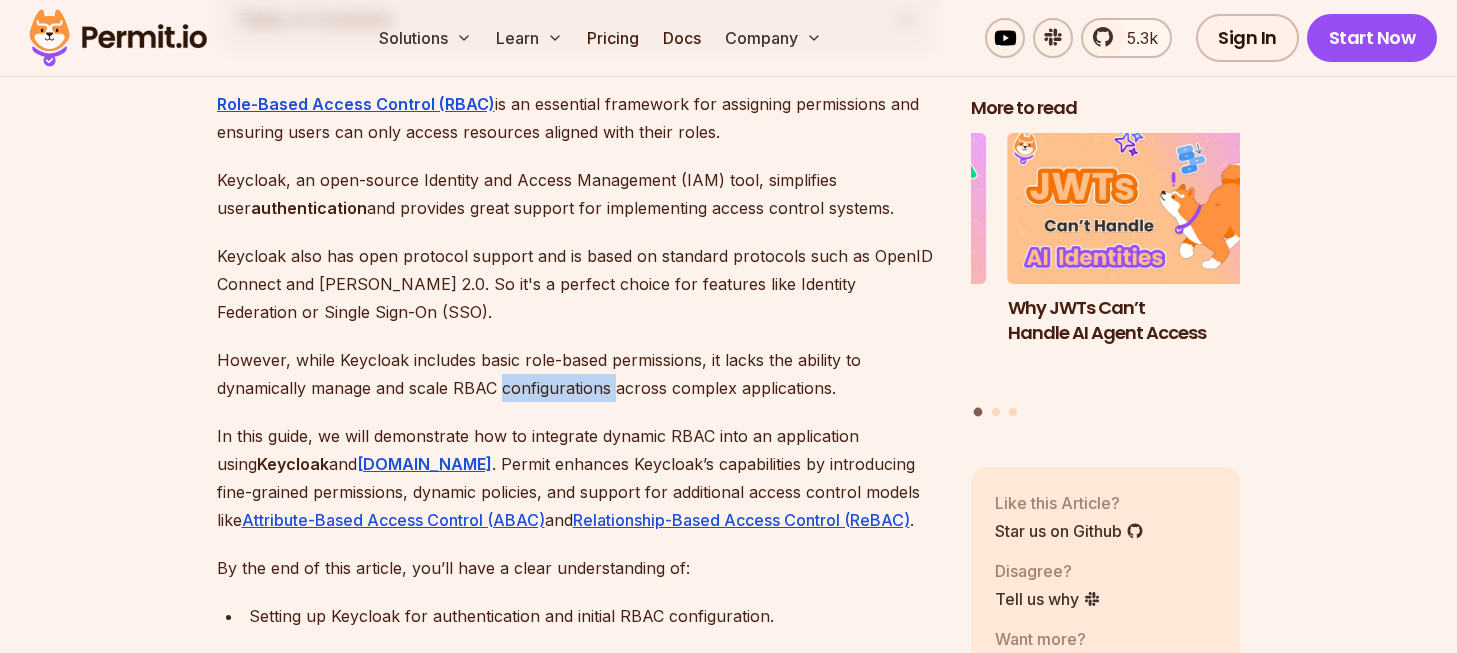 click on "However, while Keycloak includes basic role-based permissions, it lacks the ability to dynamically manage and scale RBAC configurations across complex applications." at bounding box center (578, 374) 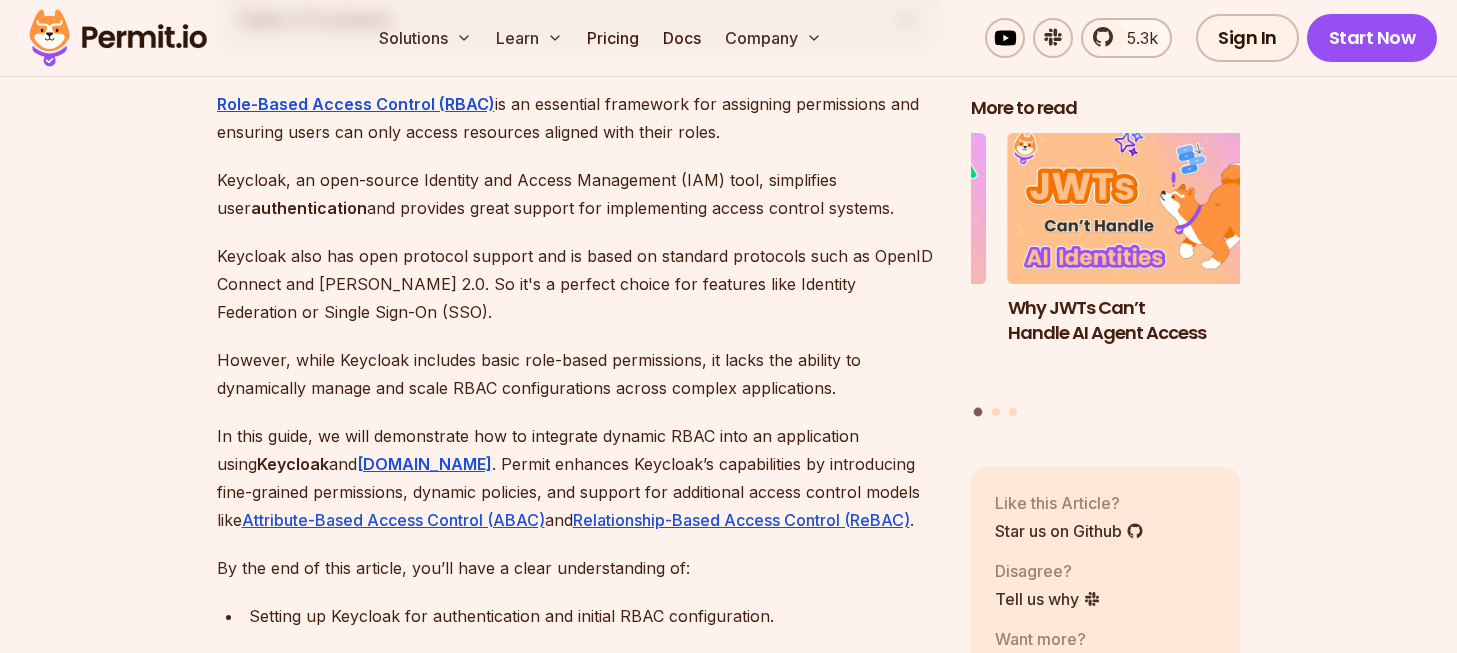 click on "However, while Keycloak includes basic role-based permissions, it lacks the ability to dynamically manage and scale RBAC configurations across complex applications." at bounding box center (578, 374) 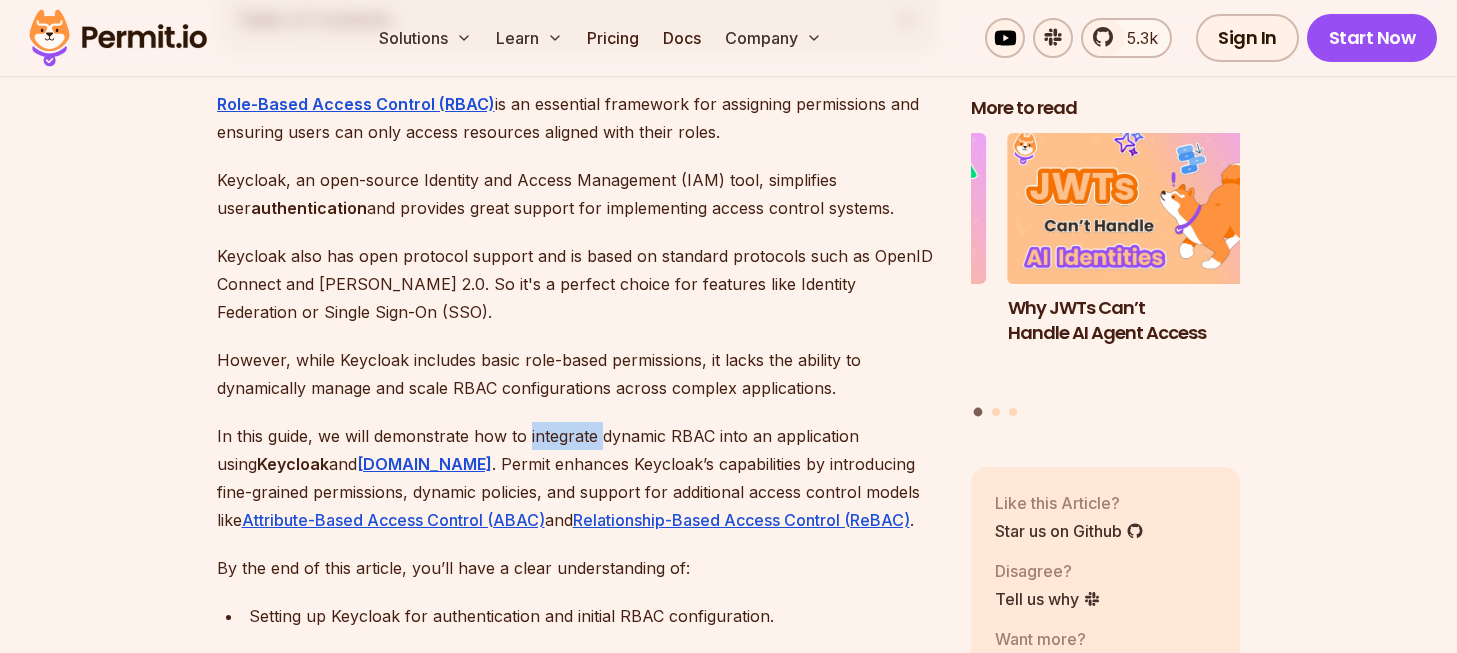 click on "In this guide, we will demonstrate how to integrate dynamic RBAC into an application using  Keycloak  and  [DOMAIN_NAME] . Permit enhances Keycloak’s capabilities by introducing fine-grained permissions, dynamic policies, and support for additional access control models like  Attribute-Based Access Control (ABAC)  and  Relationship-Based Access Control (ReBAC) ." at bounding box center [578, 478] 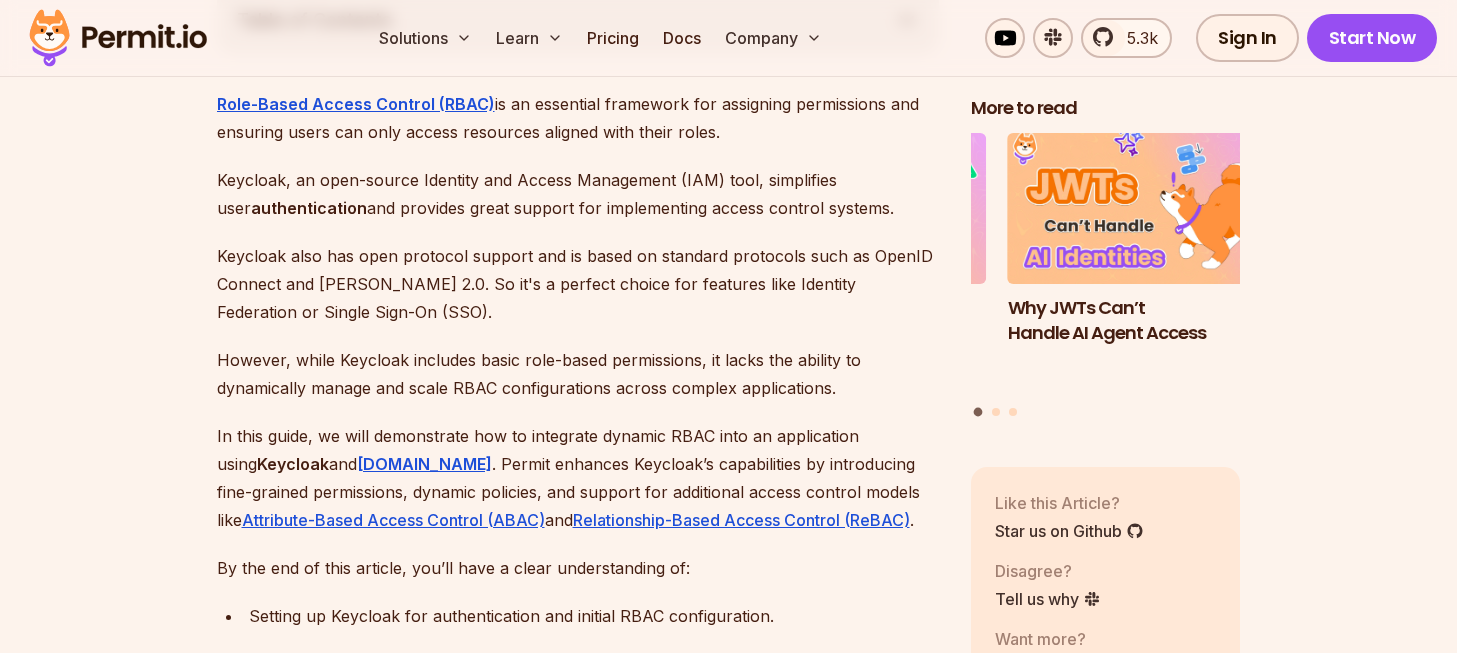 click on "In this guide, we will demonstrate how to integrate dynamic RBAC into an application using  Keycloak  and  [DOMAIN_NAME] . Permit enhances Keycloak’s capabilities by introducing fine-grained permissions, dynamic policies, and support for additional access control models like  Attribute-Based Access Control (ABAC)  and  Relationship-Based Access Control (ReBAC) ." at bounding box center (578, 478) 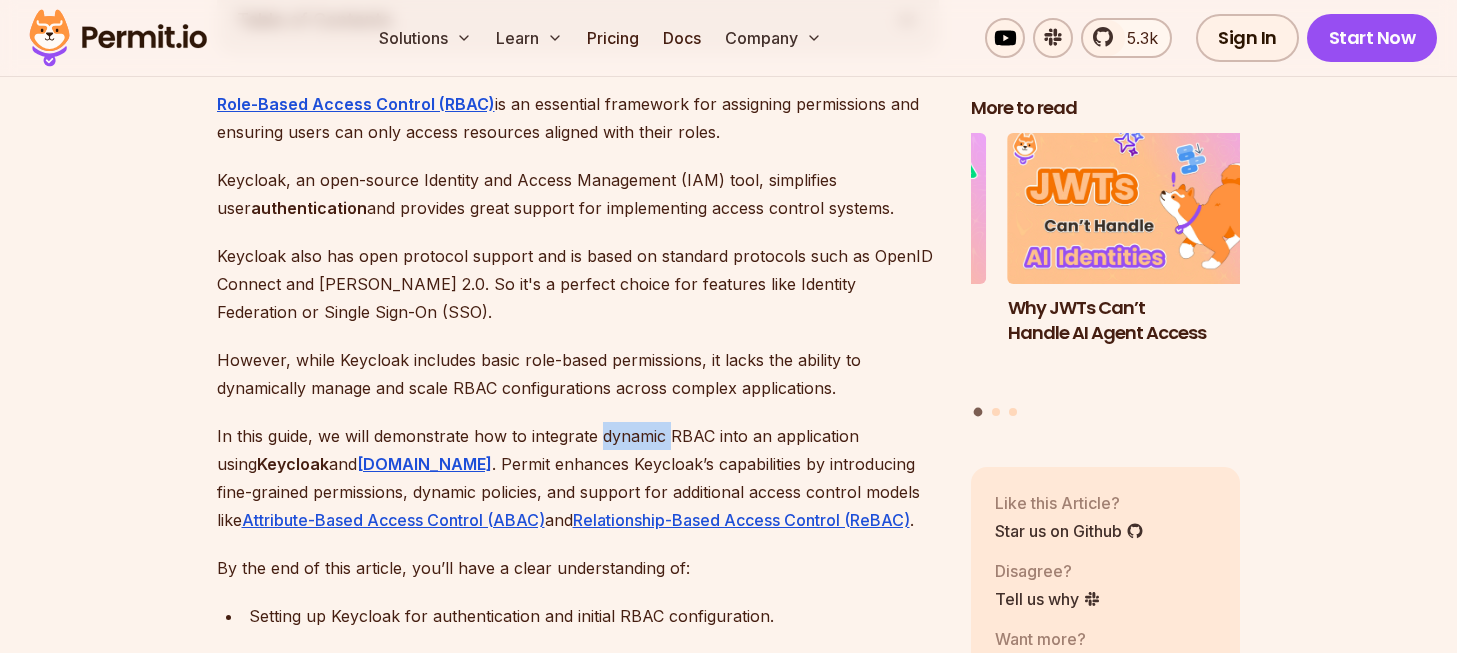 click on "In this guide, we will demonstrate how to integrate dynamic RBAC into an application using  Keycloak  and  [DOMAIN_NAME] . Permit enhances Keycloak’s capabilities by introducing fine-grained permissions, dynamic policies, and support for additional access control models like  Attribute-Based Access Control (ABAC)  and  Relationship-Based Access Control (ReBAC) ." at bounding box center [578, 478] 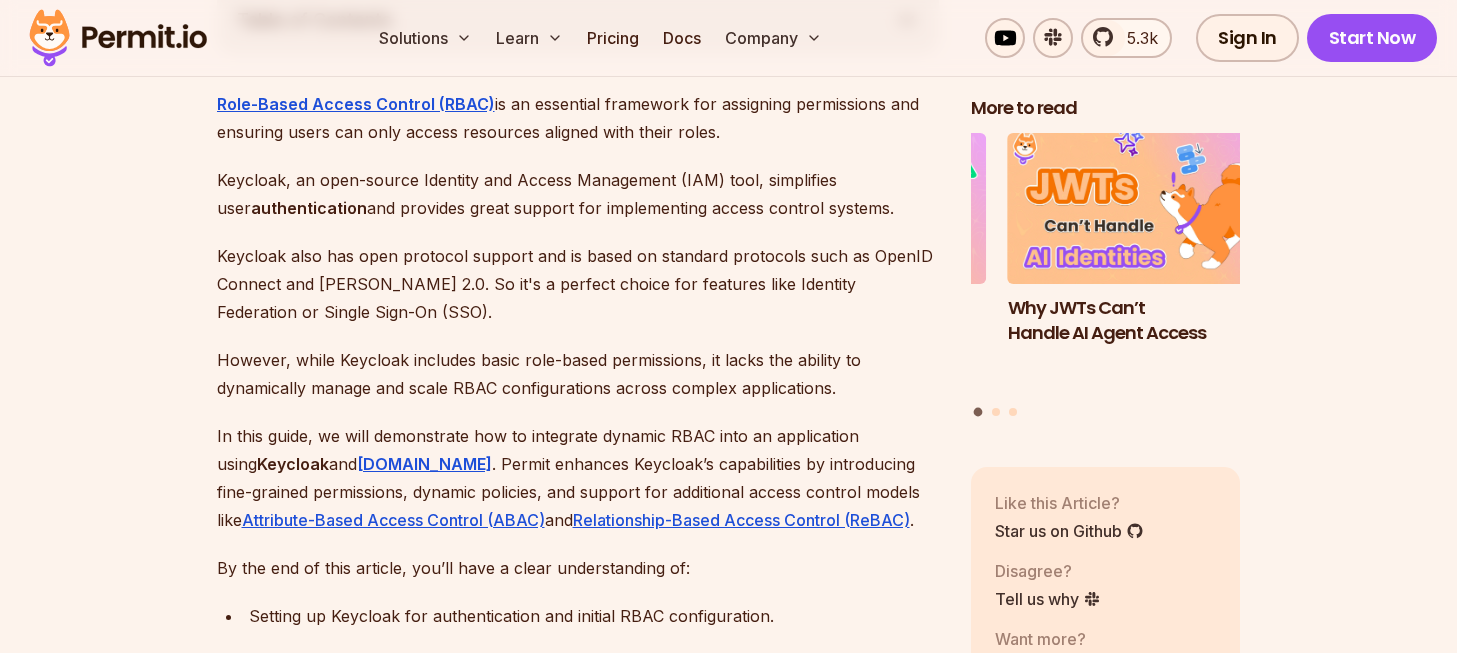 click on "Keycloak" at bounding box center [293, 464] 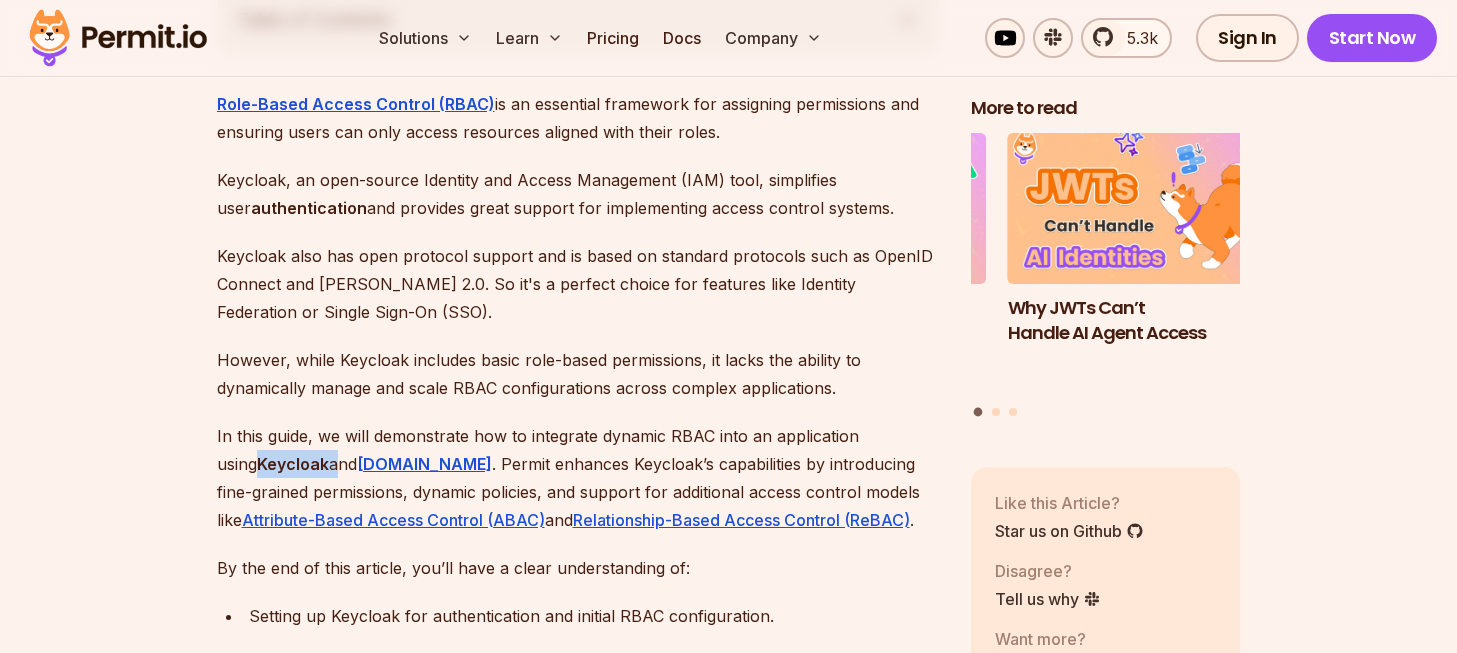 click on "Keycloak" at bounding box center [293, 464] 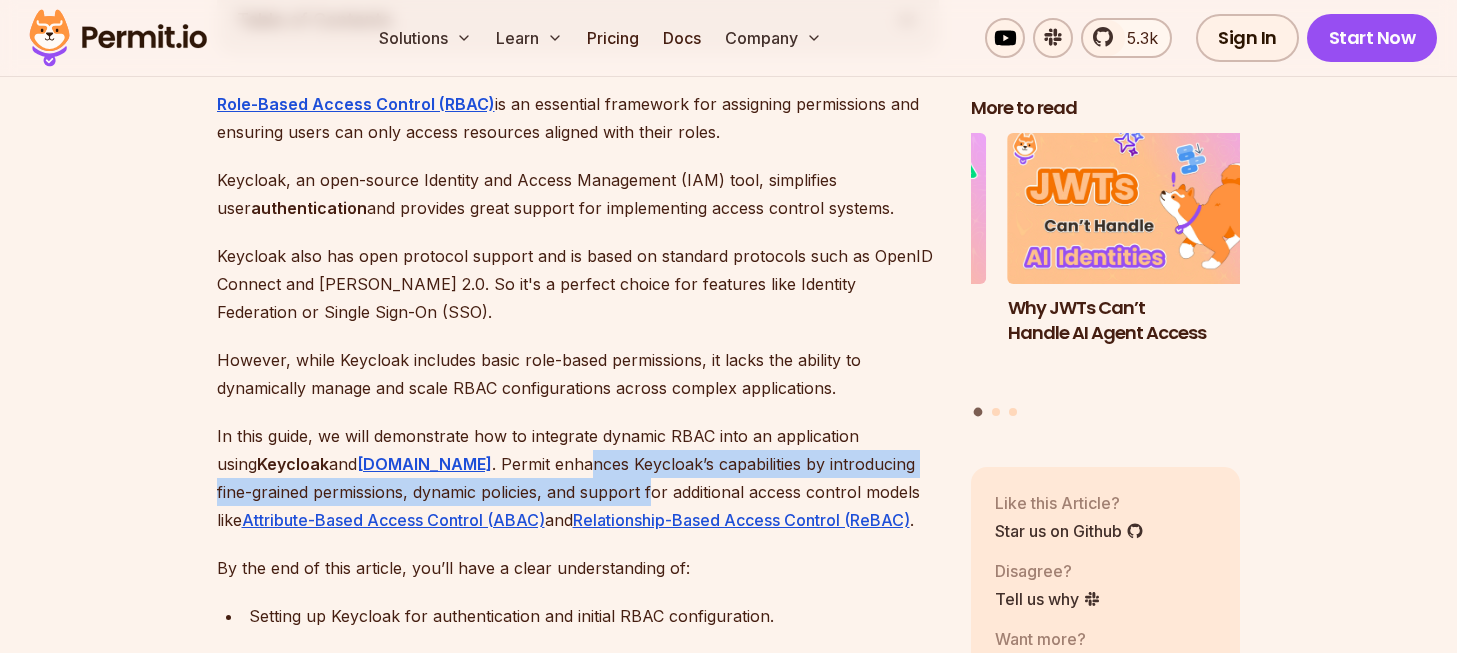 drag, startPoint x: 486, startPoint y: 440, endPoint x: 573, endPoint y: 456, distance: 88.45903 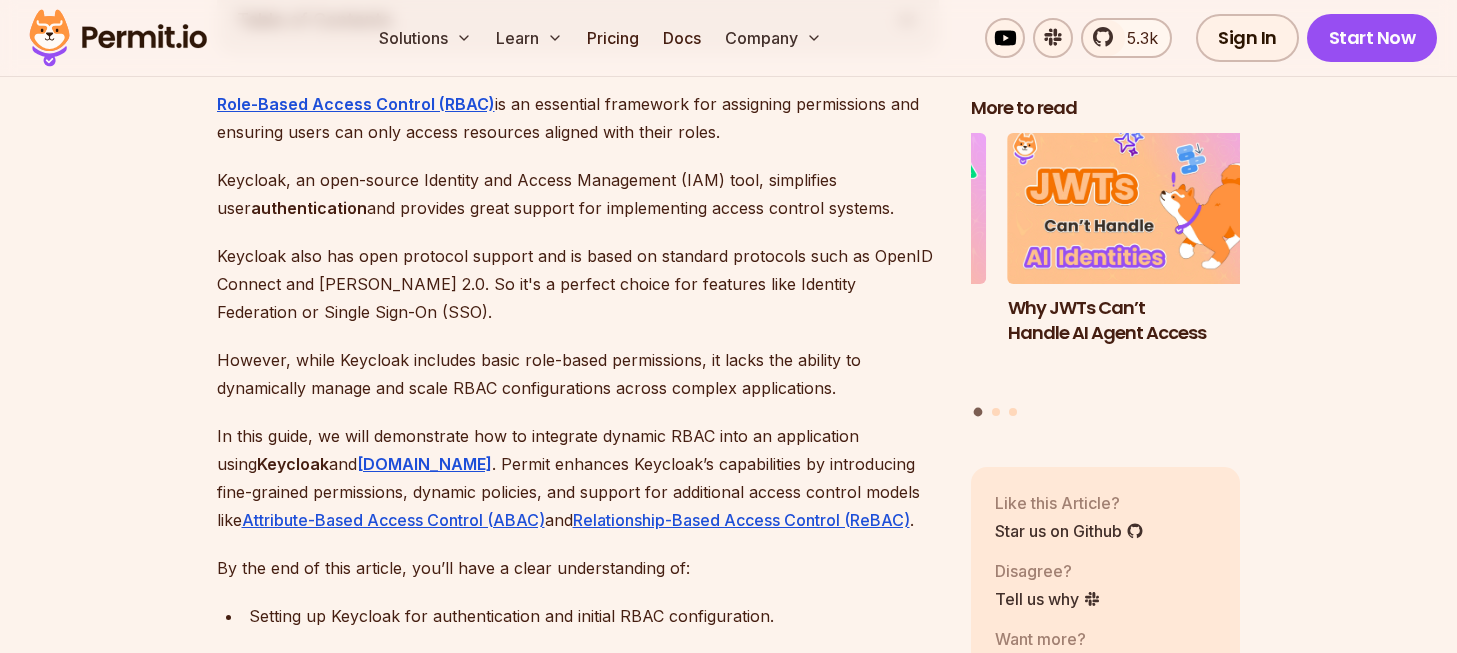 click on "In this guide, we will demonstrate how to integrate dynamic RBAC into an application using  Keycloak  and  [DOMAIN_NAME] . Permit enhances Keycloak’s capabilities by introducing fine-grained permissions, dynamic policies, and support for additional access control models like  Attribute-Based Access Control (ABAC)  and  Relationship-Based Access Control (ReBAC) ." at bounding box center (578, 478) 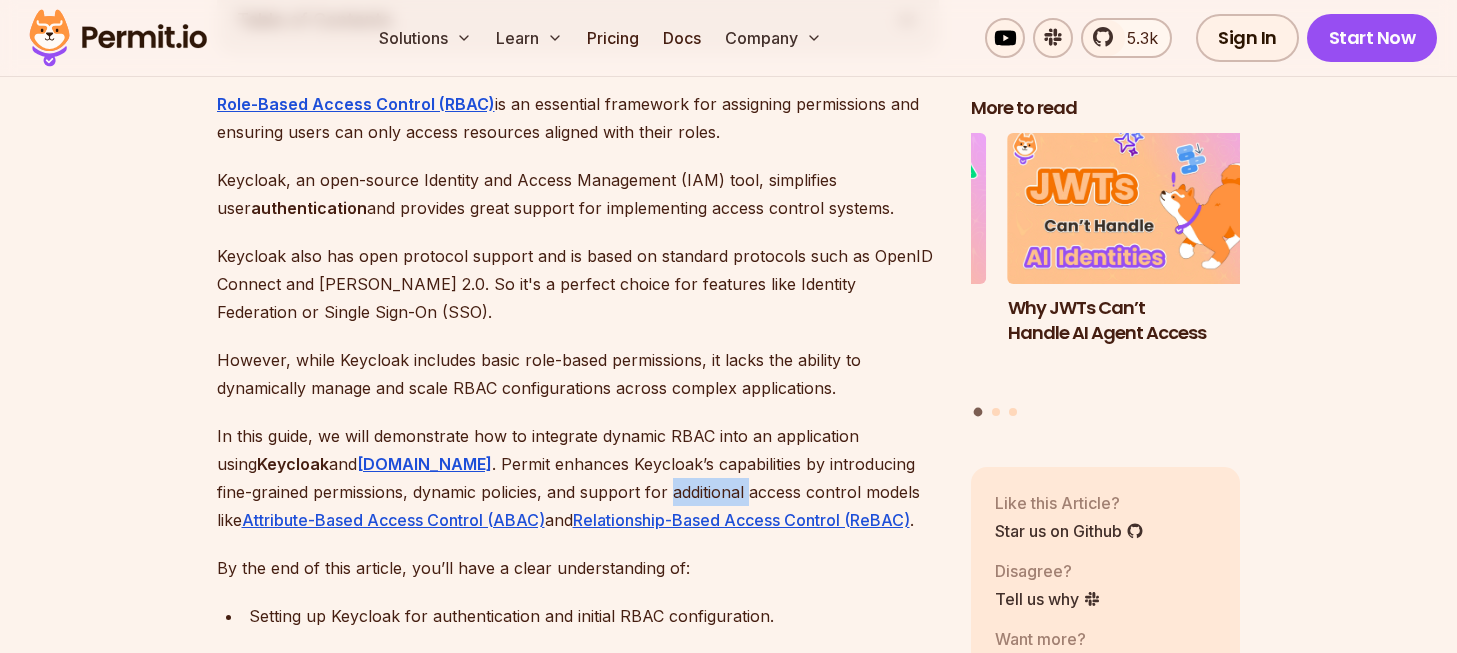 click on "In this guide, we will demonstrate how to integrate dynamic RBAC into an application using  Keycloak  and  [DOMAIN_NAME] . Permit enhances Keycloak’s capabilities by introducing fine-grained permissions, dynamic policies, and support for additional access control models like  Attribute-Based Access Control (ABAC)  and  Relationship-Based Access Control (ReBAC) ." at bounding box center [578, 478] 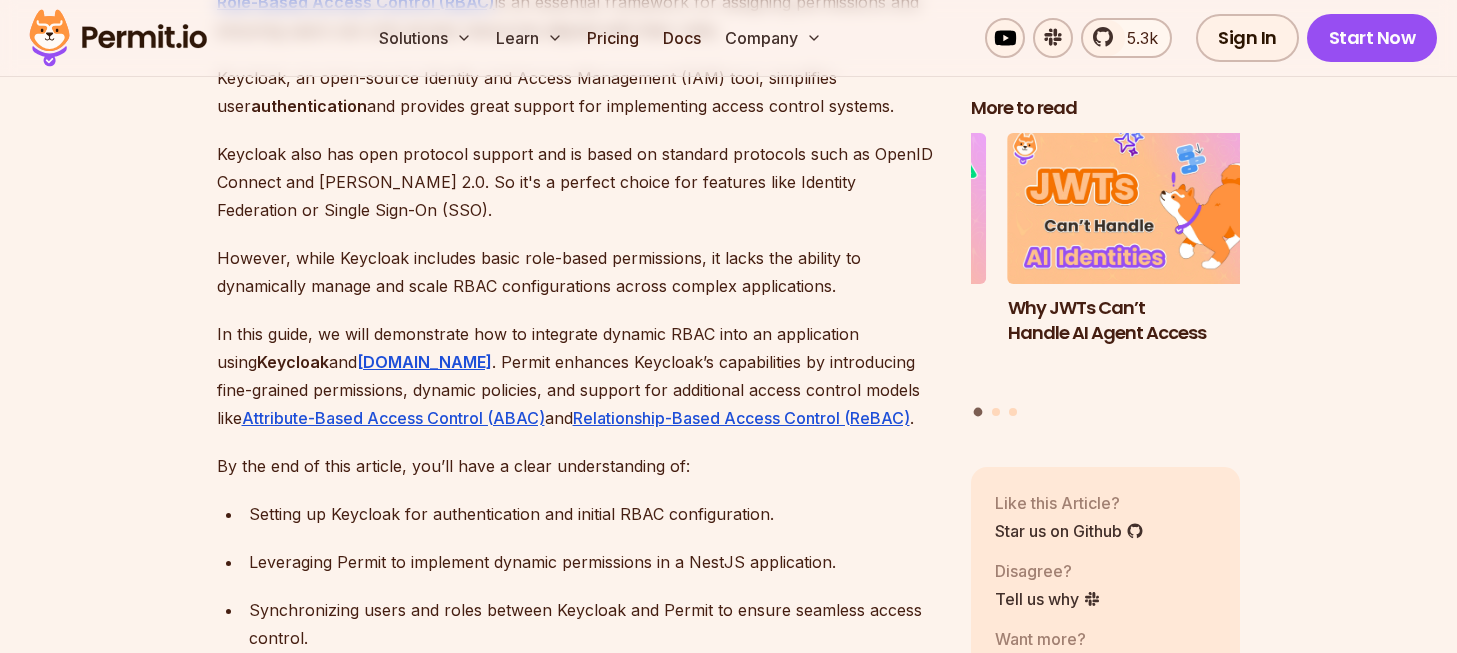 click on "By the end of this article, you’ll have a clear understanding of:" at bounding box center (578, 466) 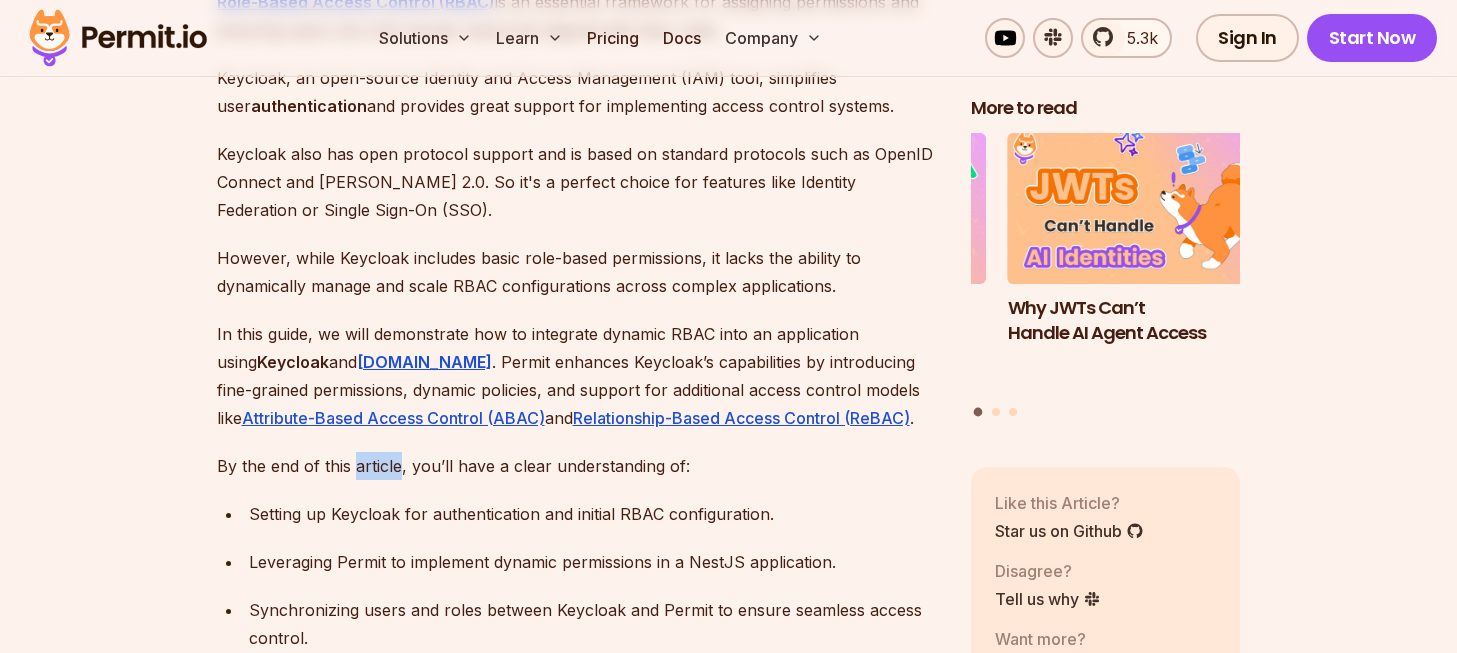 click on "By the end of this article, you’ll have a clear understanding of:" at bounding box center [578, 466] 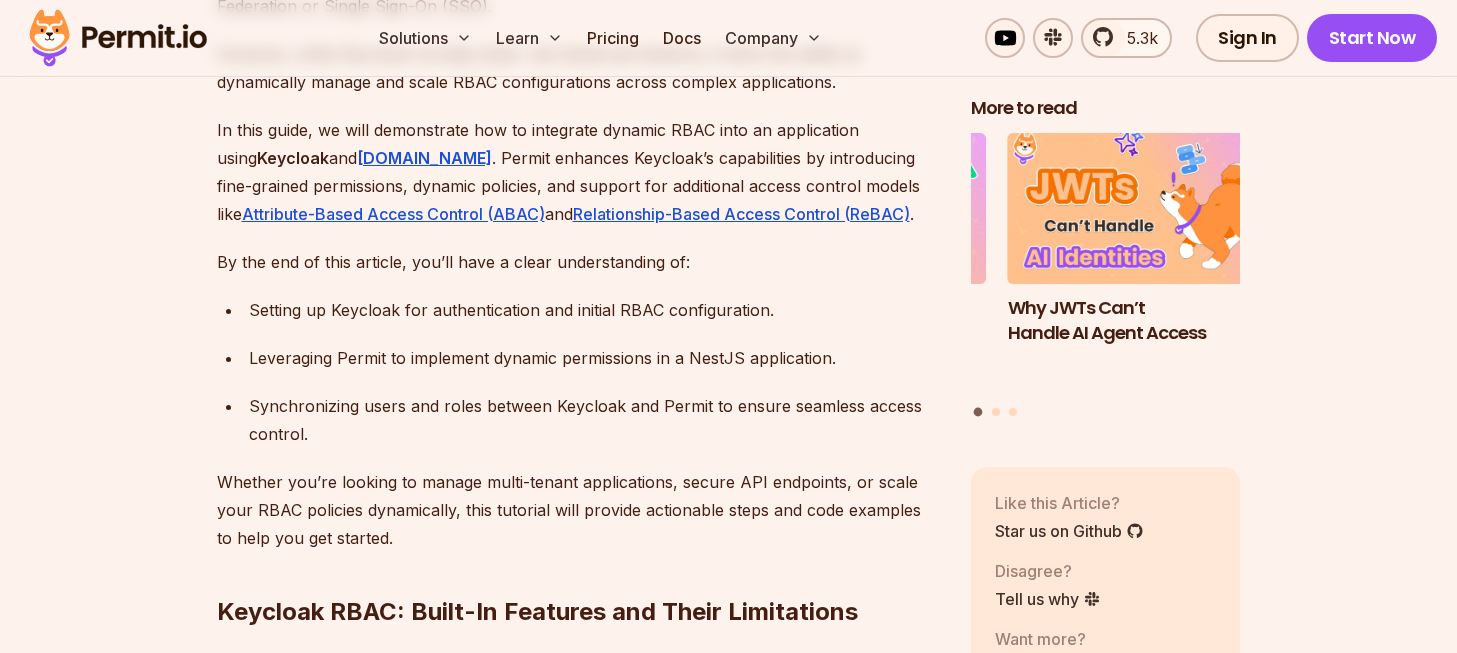 click on "Leveraging Permit to implement dynamic permissions in a NestJS application." at bounding box center (594, 358) 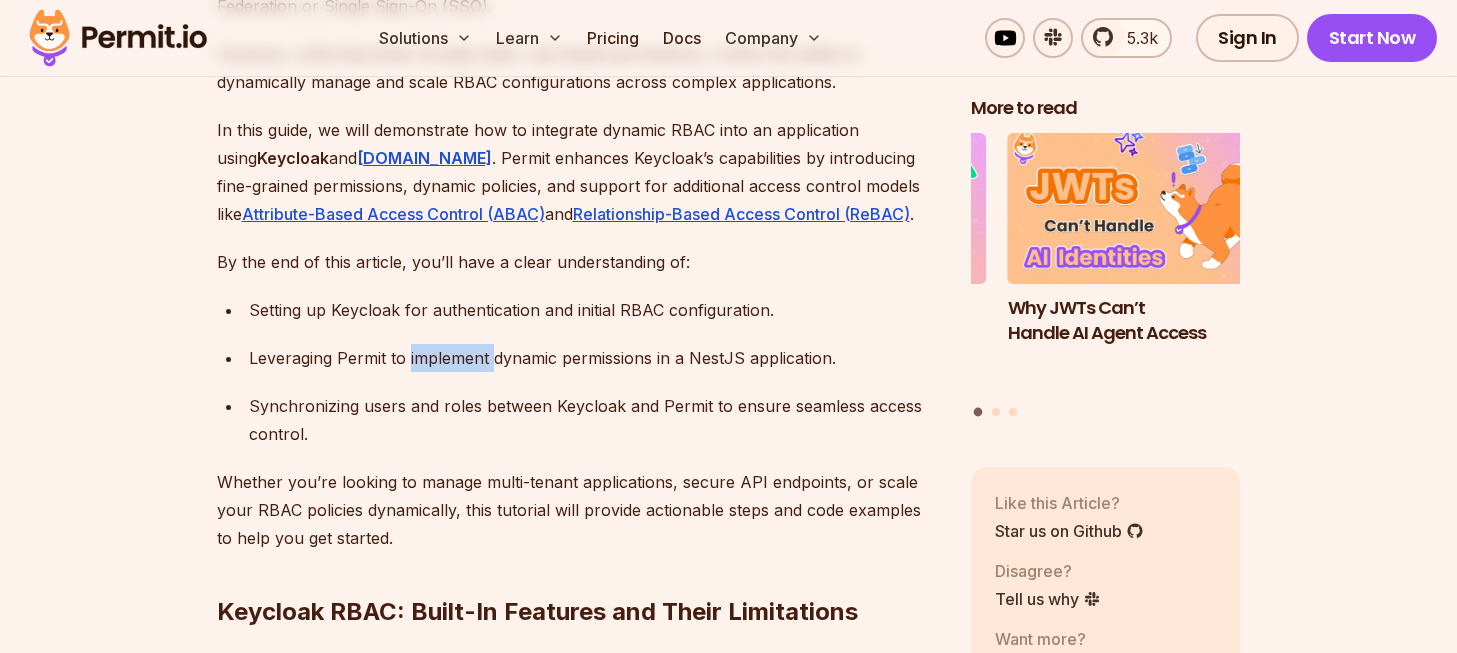 click on "Leveraging Permit to implement dynamic permissions in a NestJS application." at bounding box center (594, 358) 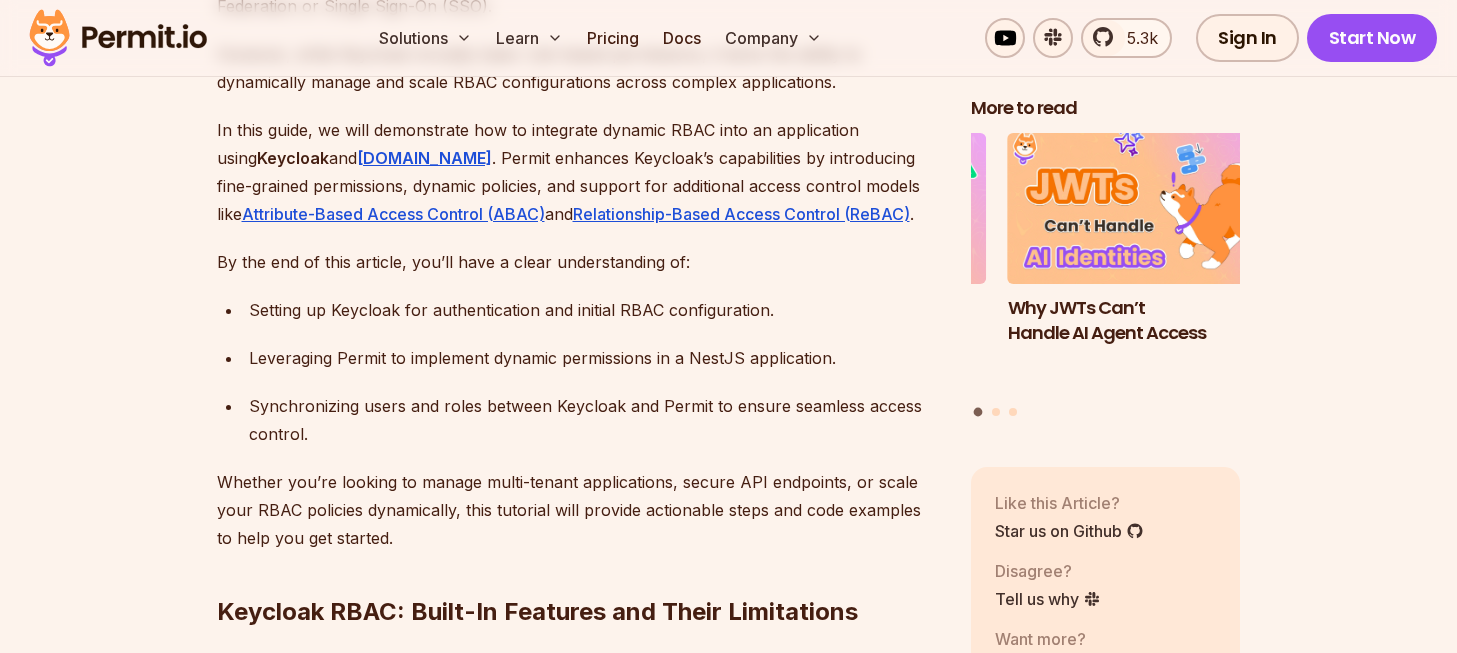 click on "Leveraging Permit to implement dynamic permissions in a NestJS application." at bounding box center [594, 358] 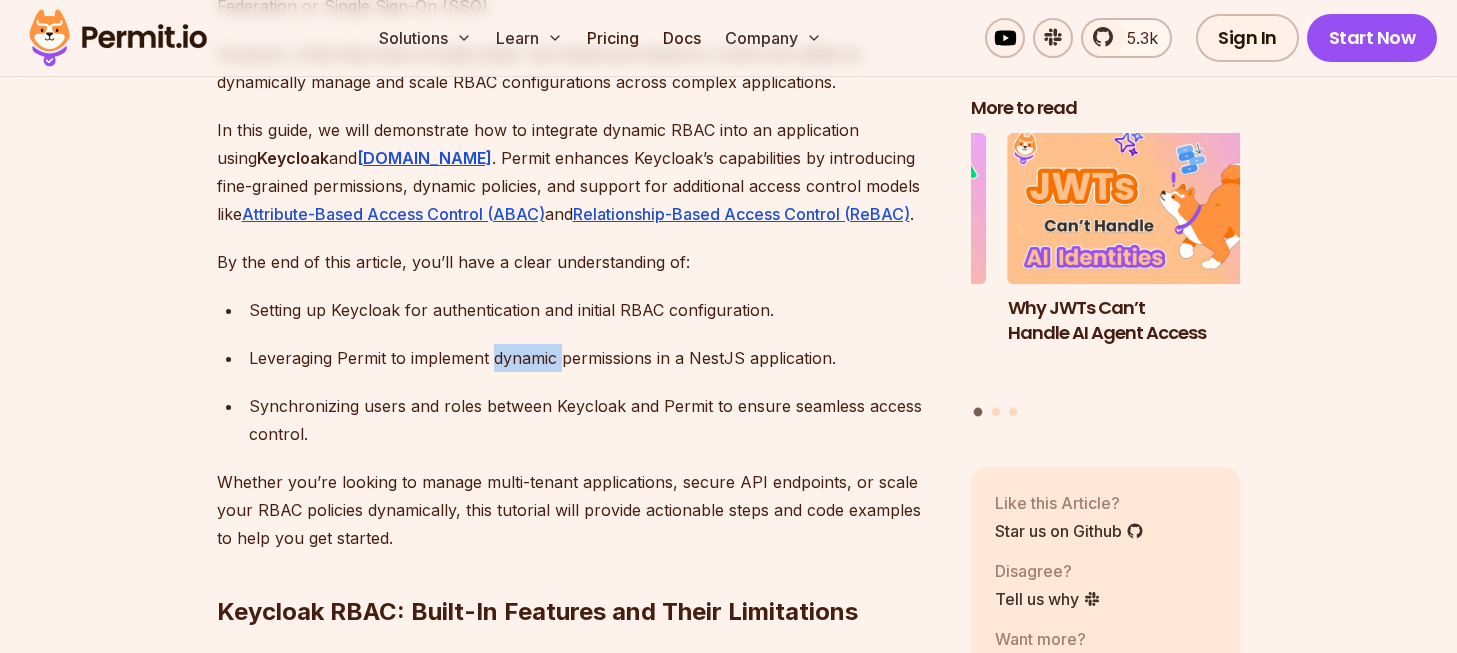 click on "Leveraging Permit to implement dynamic permissions in a NestJS application." at bounding box center [594, 358] 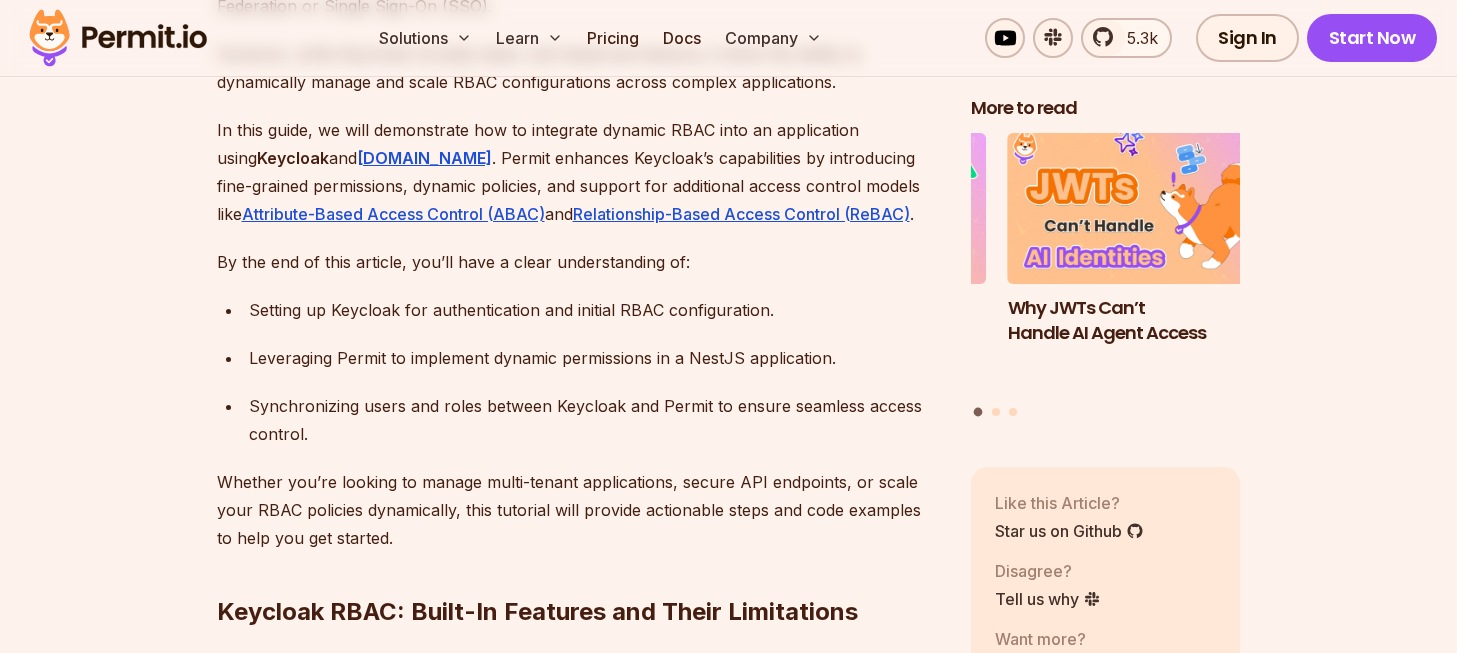 click on "Synchronizing users and roles between Keycloak and Permit to ensure seamless access control." at bounding box center [594, 420] 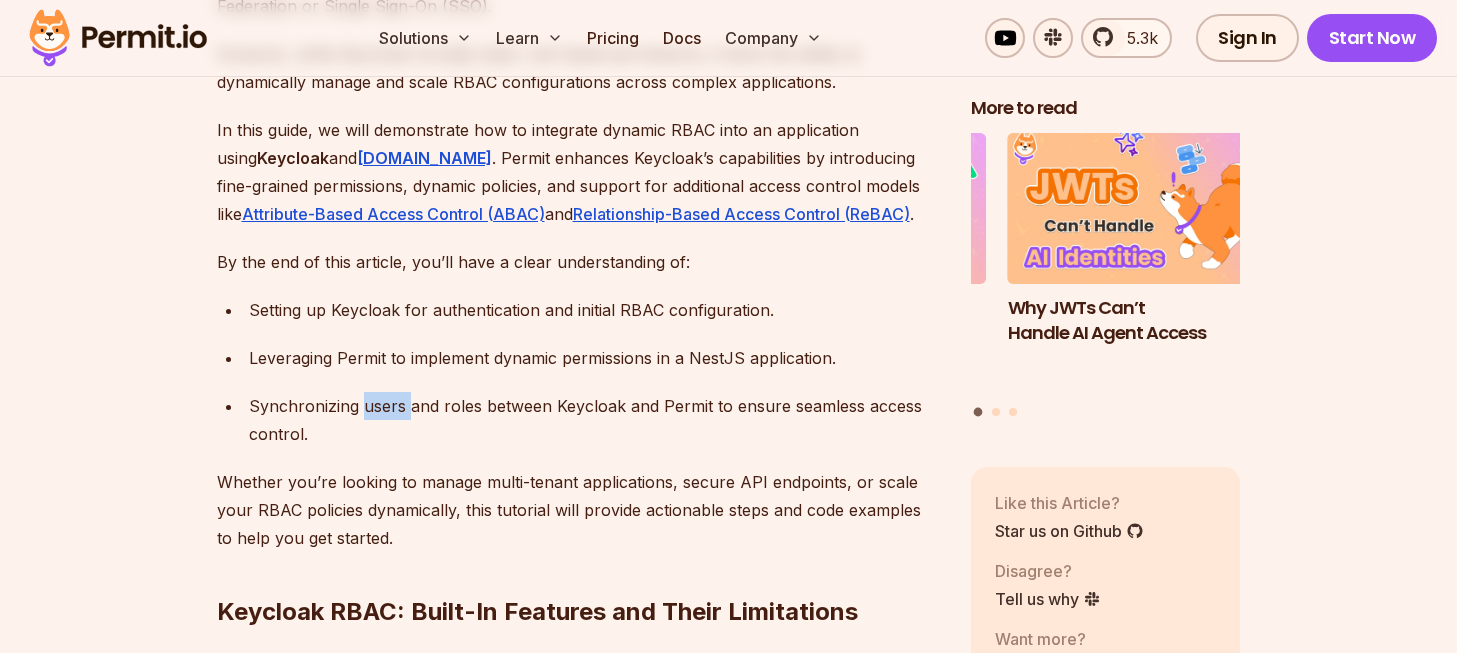 click on "Synchronizing users and roles between Keycloak and Permit to ensure seamless access control." at bounding box center (594, 420) 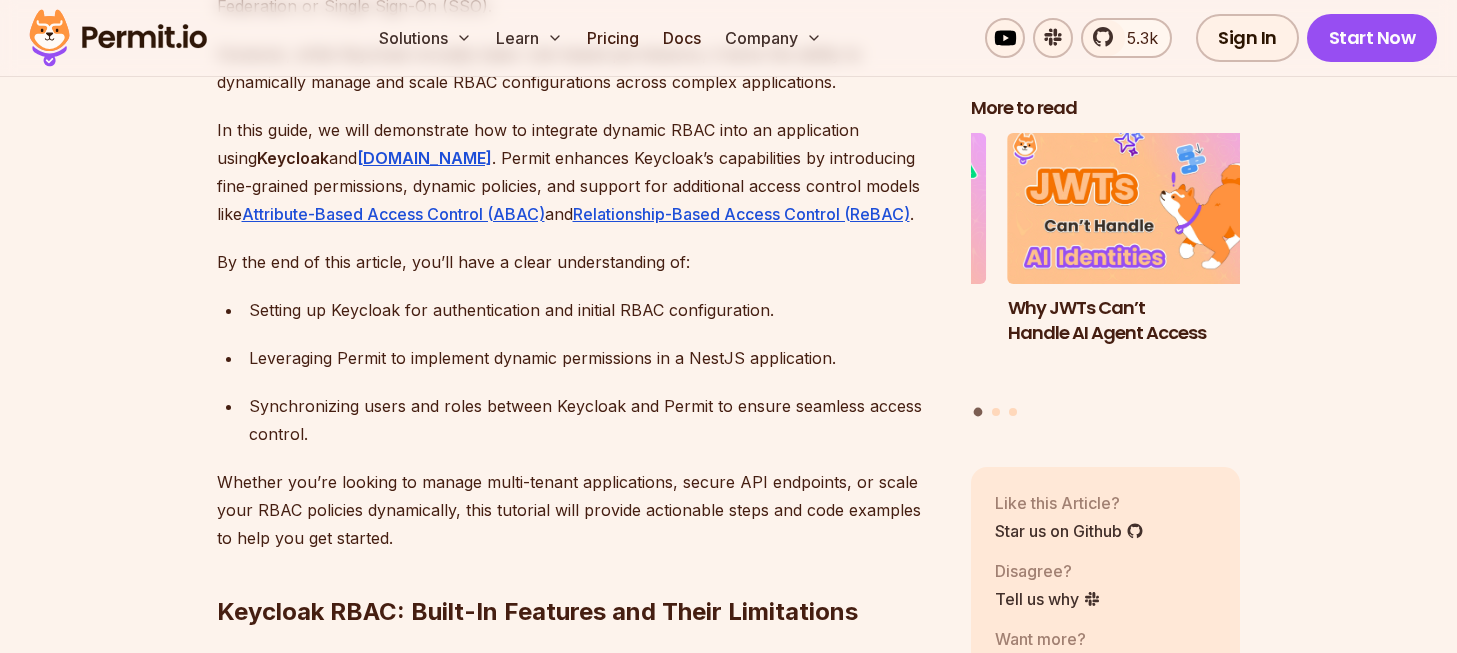 click on "Synchronizing users and roles between Keycloak and Permit to ensure seamless access control." at bounding box center (594, 420) 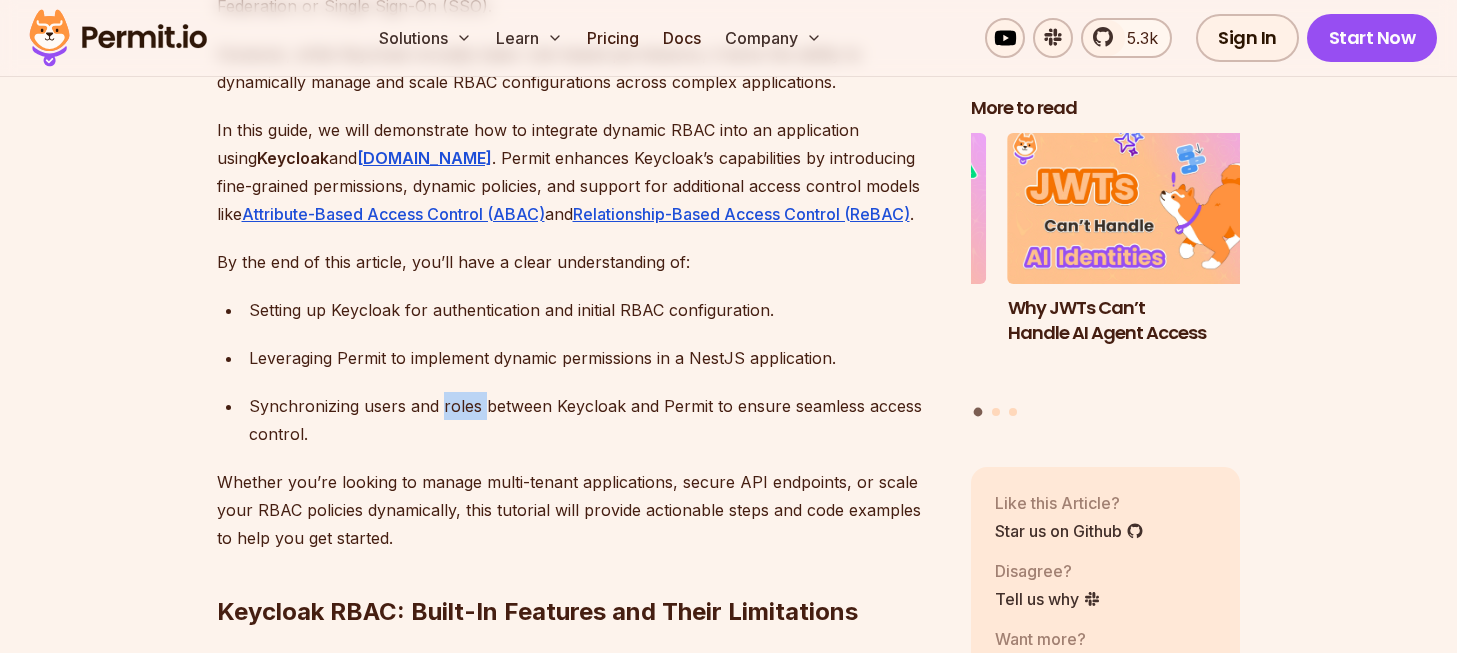 click on "Synchronizing users and roles between Keycloak and Permit to ensure seamless access control." at bounding box center [594, 420] 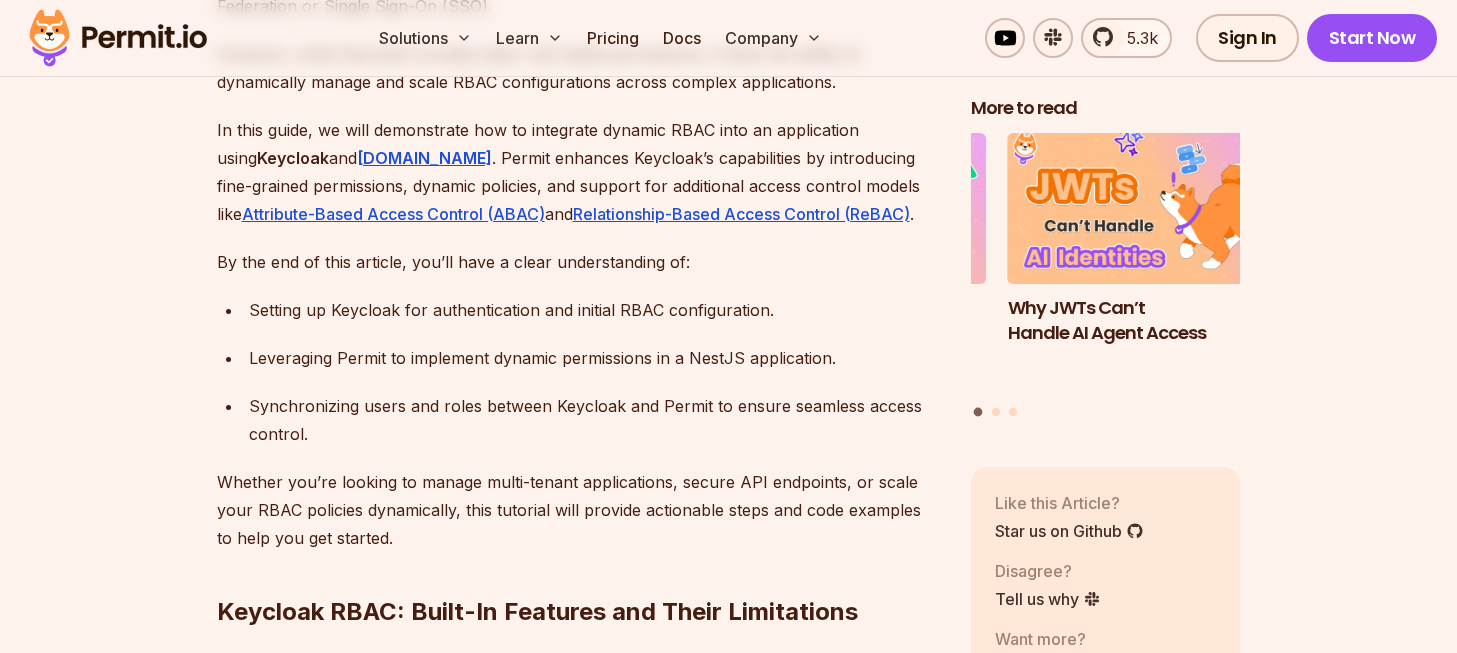 click on "Synchronizing users and roles between Keycloak and Permit to ensure seamless access control." at bounding box center [594, 420] 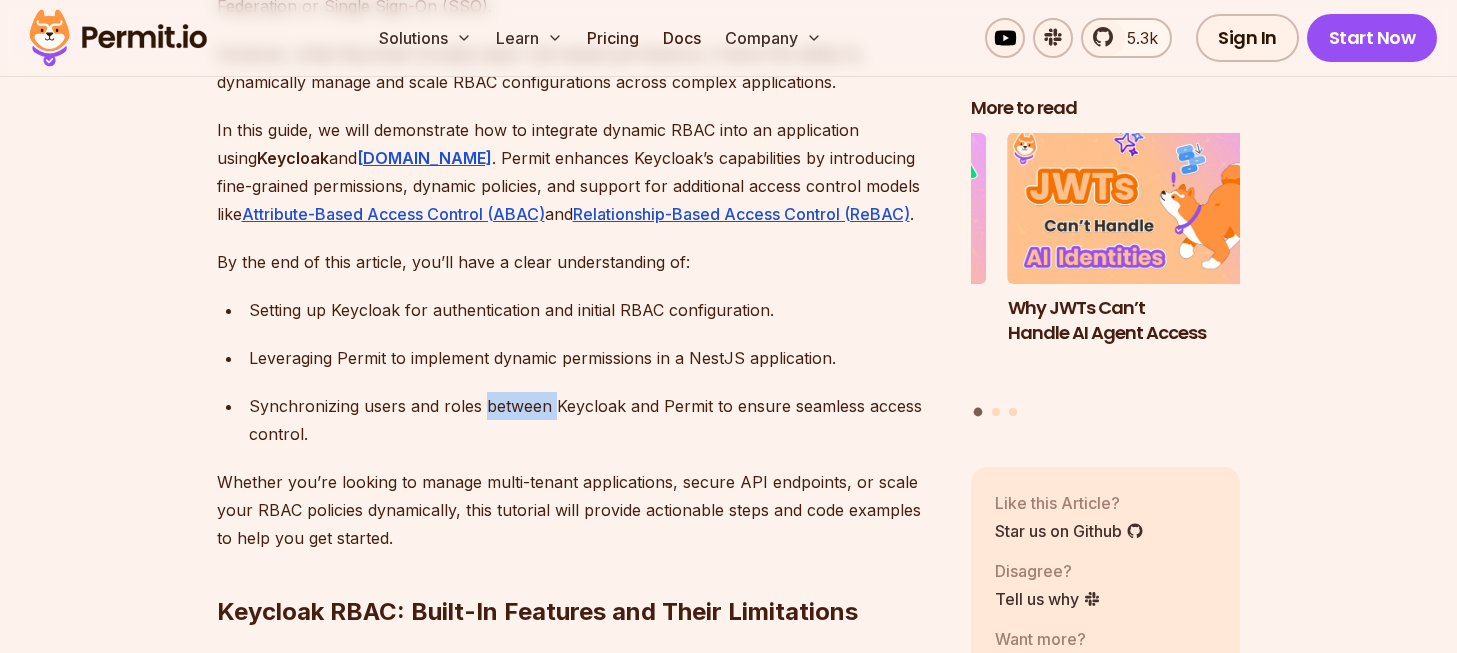 click on "Synchronizing users and roles between Keycloak and Permit to ensure seamless access control." at bounding box center (594, 420) 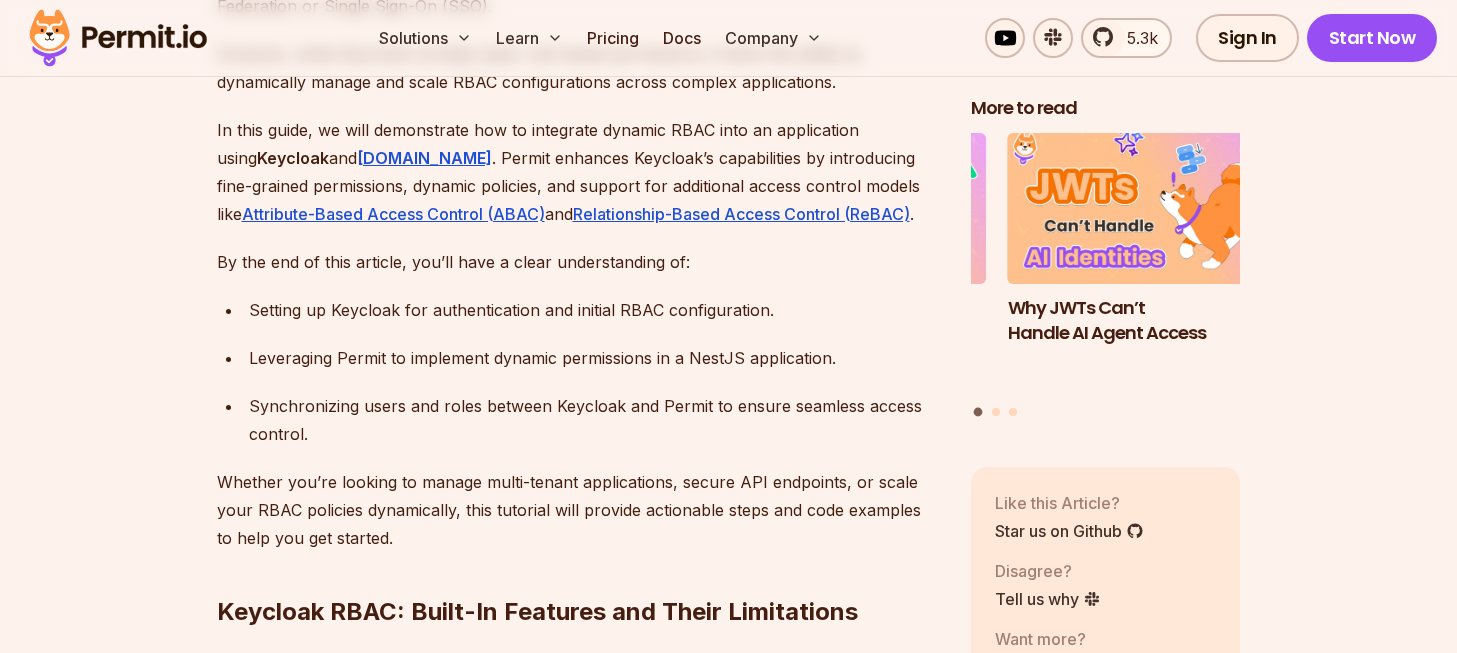 click on "Synchronizing users and roles between Keycloak and Permit to ensure seamless access control." at bounding box center [594, 420] 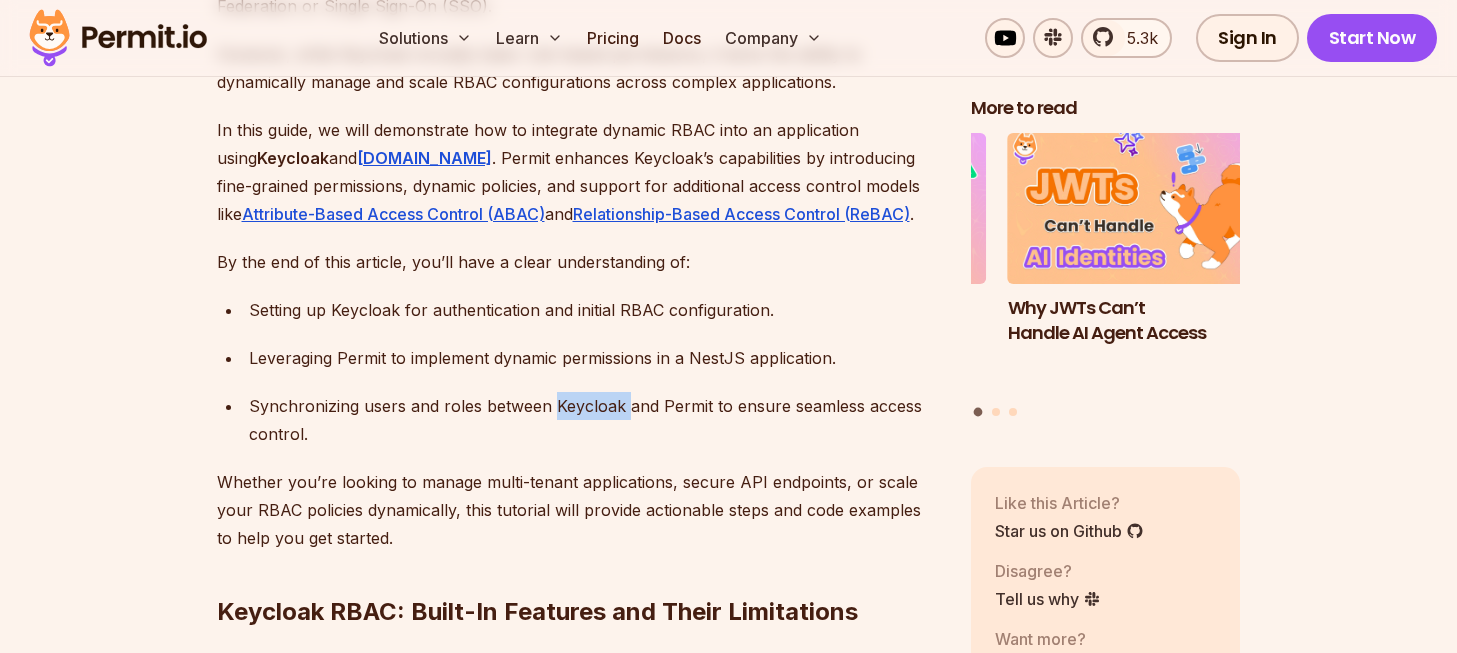 click on "Synchronizing users and roles between Keycloak and Permit to ensure seamless access control." at bounding box center [594, 420] 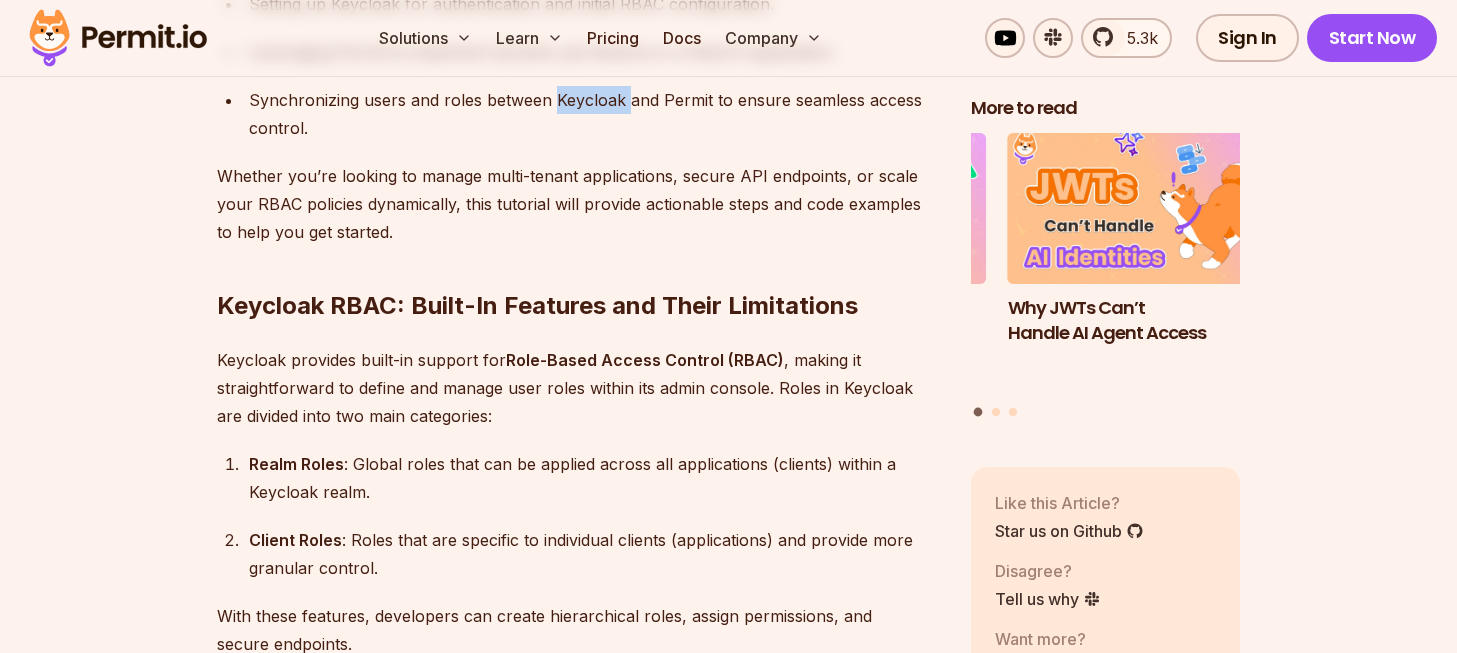 scroll, scrollTop: 1938, scrollLeft: 0, axis: vertical 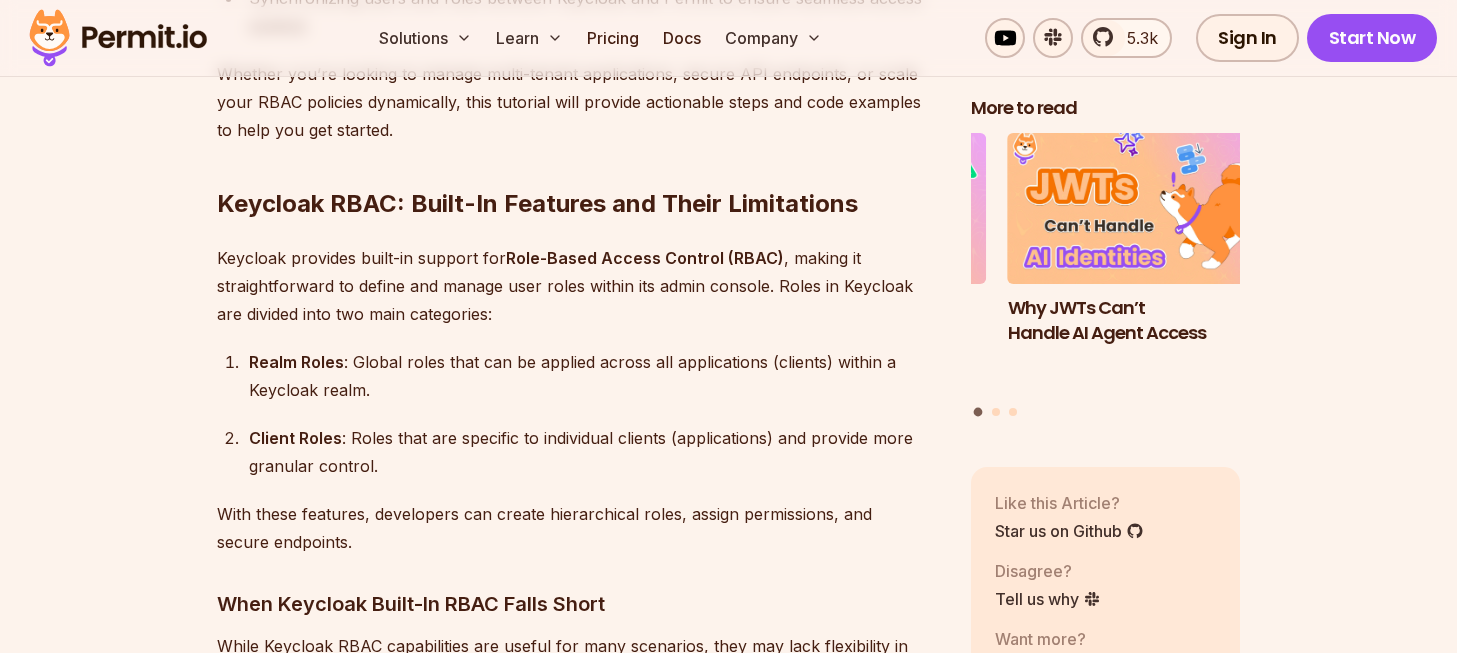 click on "Realm Roles : Global roles that can be applied across all applications (clients) within a Keycloak realm." at bounding box center [594, 376] 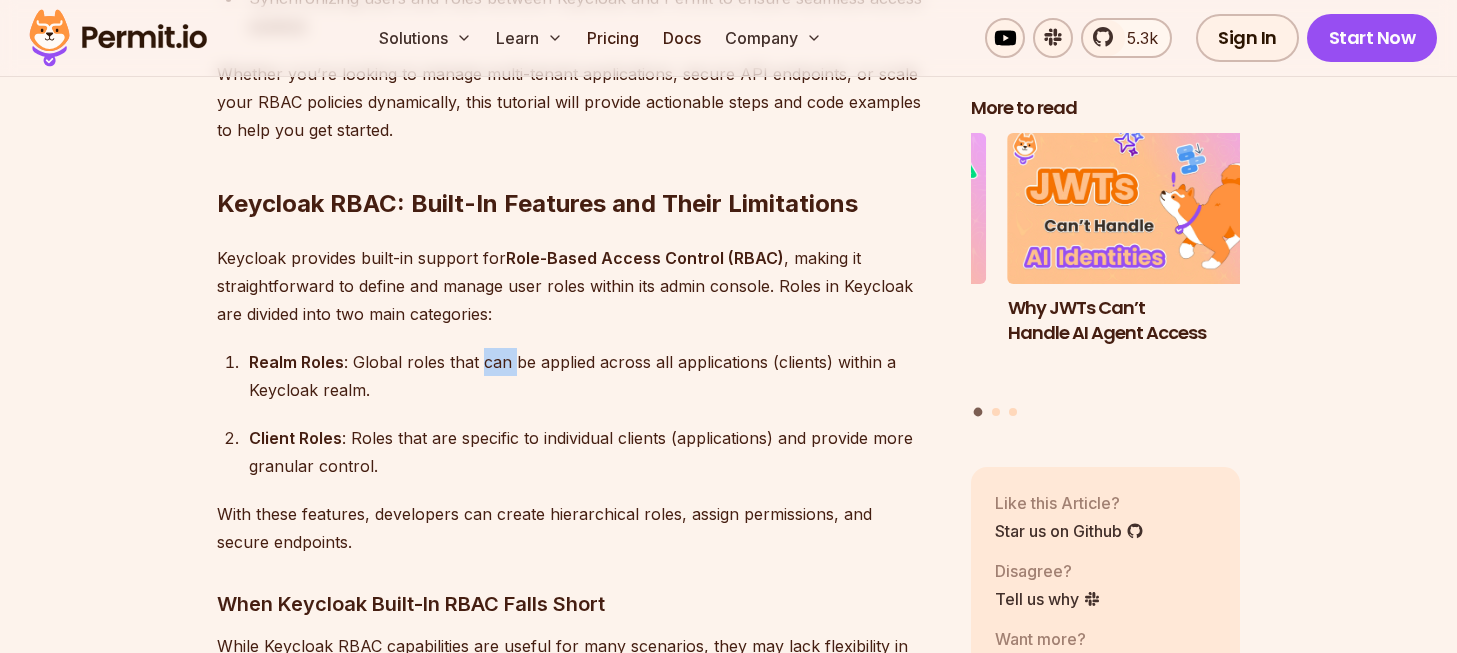 click on "Realm Roles : Global roles that can be applied across all applications (clients) within a Keycloak realm." at bounding box center [594, 376] 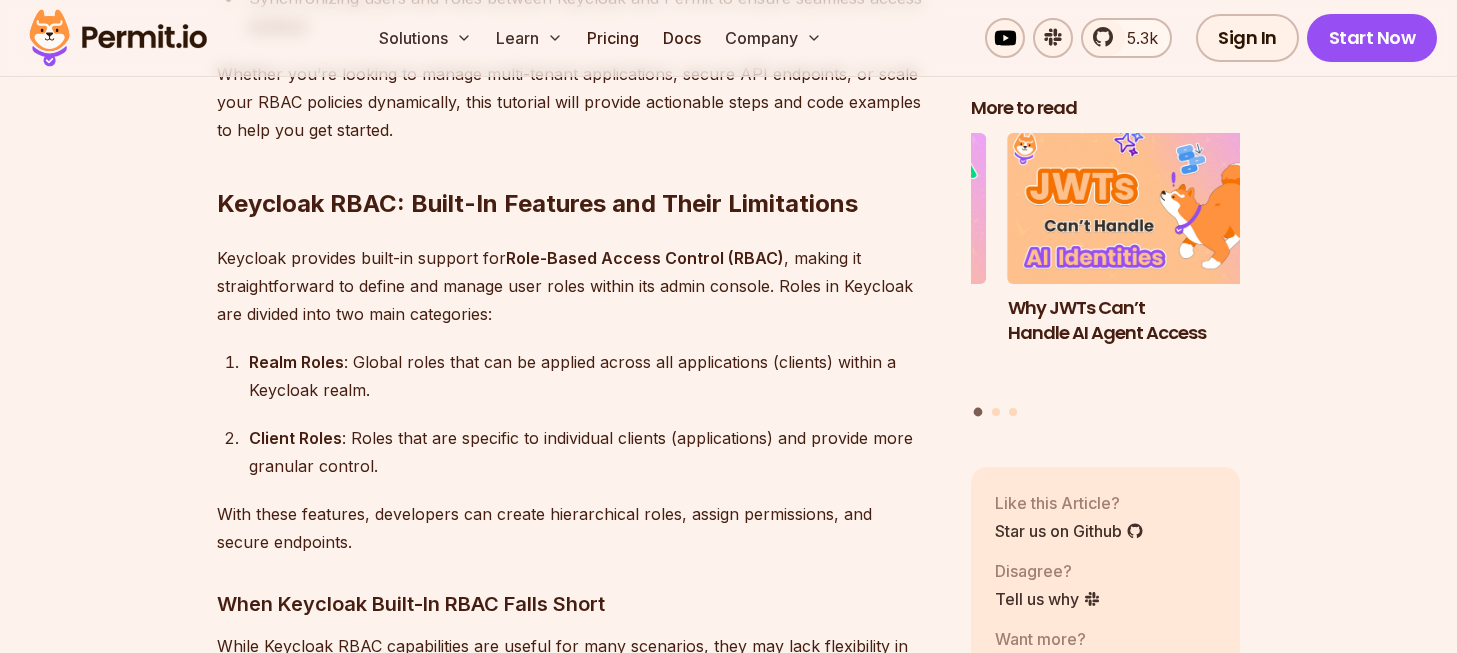 click on "Realm Roles : Global roles that can be applied across all applications (clients) within a Keycloak realm." at bounding box center (594, 376) 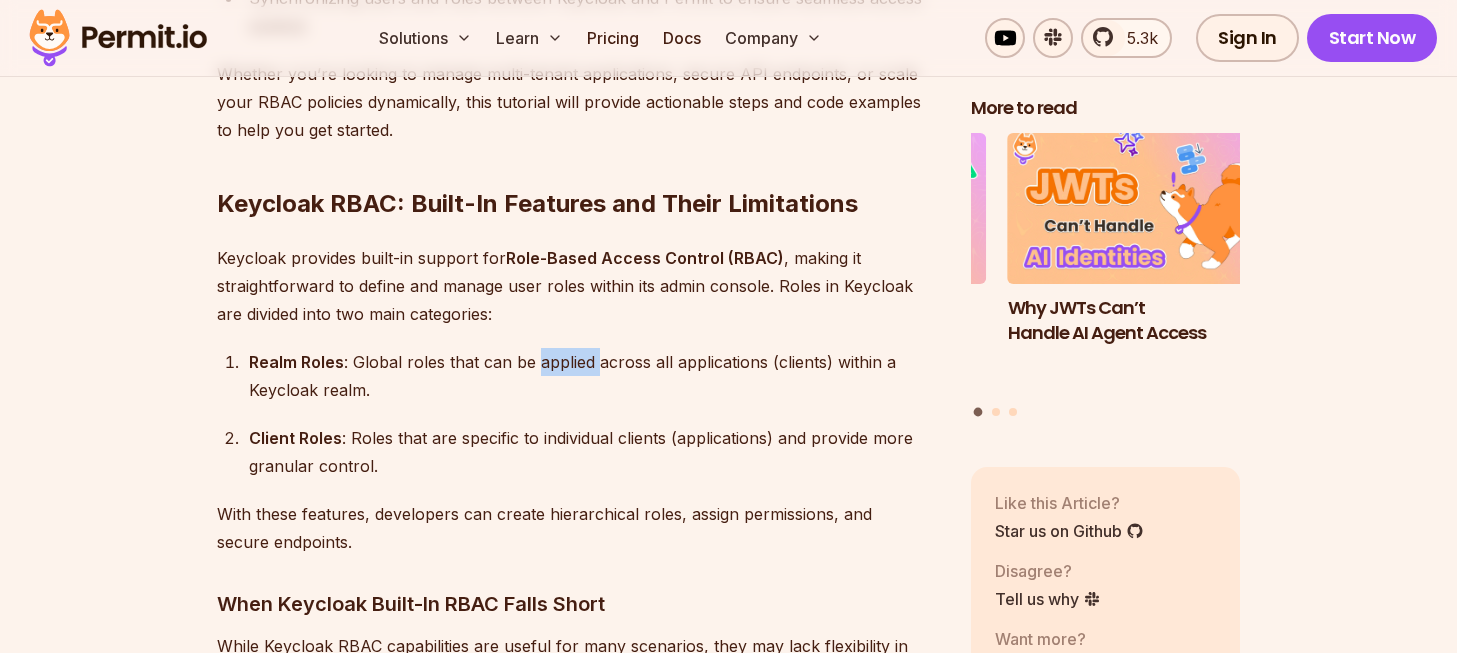 click on "Realm Roles : Global roles that can be applied across all applications (clients) within a Keycloak realm." at bounding box center [594, 376] 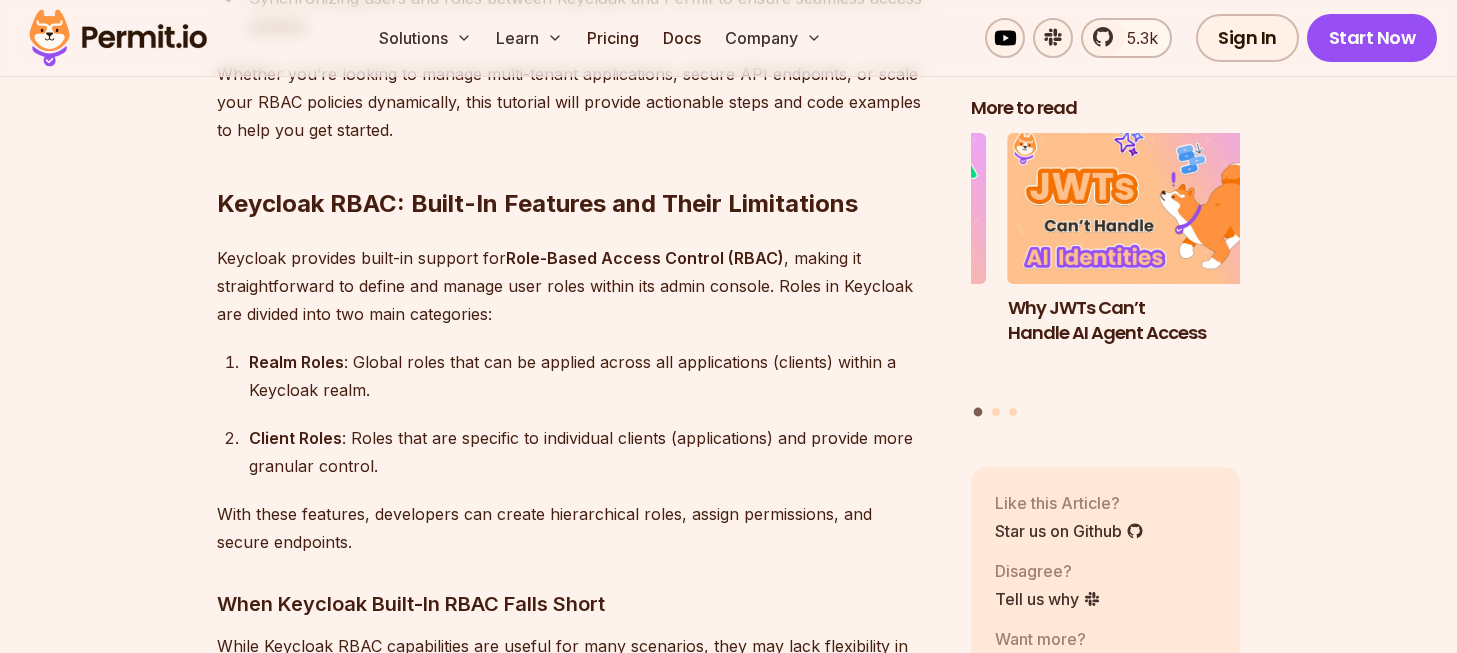 click on "With these features, developers can create hierarchical roles, assign permissions, and secure endpoints." at bounding box center (578, 528) 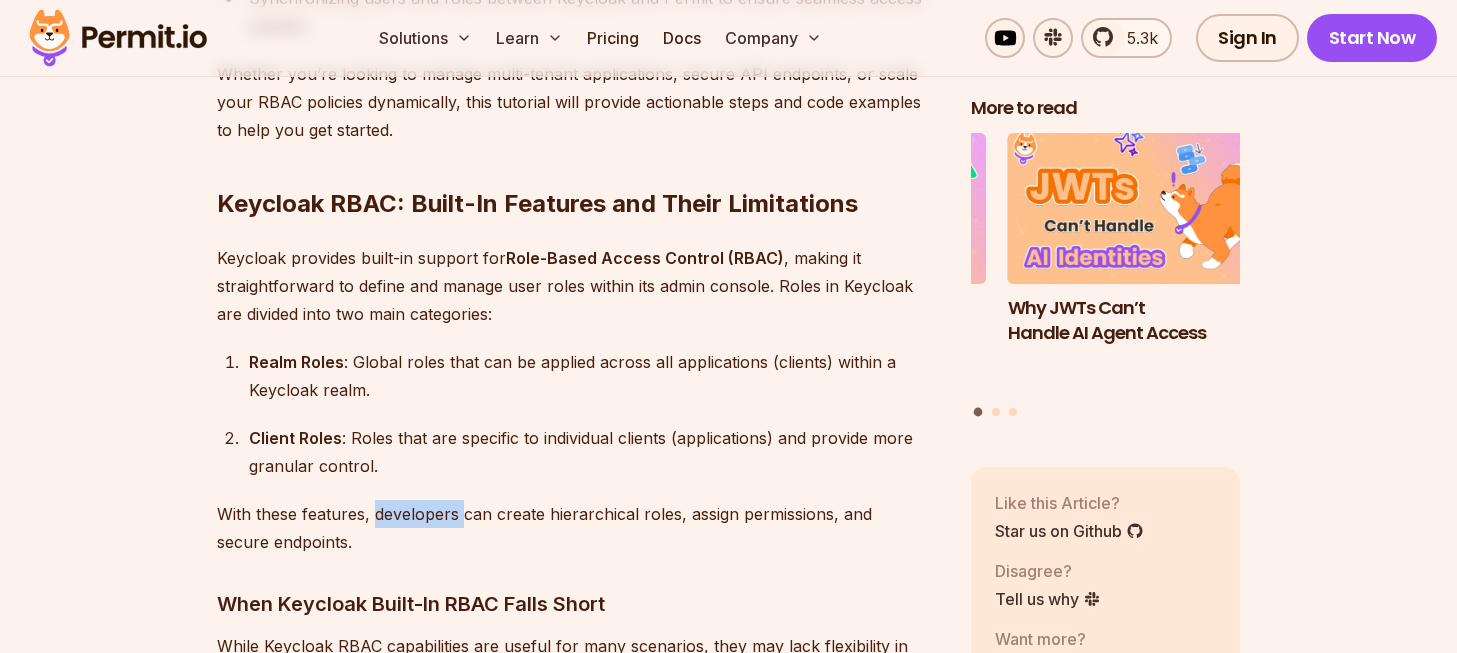 click on "With these features, developers can create hierarchical roles, assign permissions, and secure endpoints." at bounding box center (578, 528) 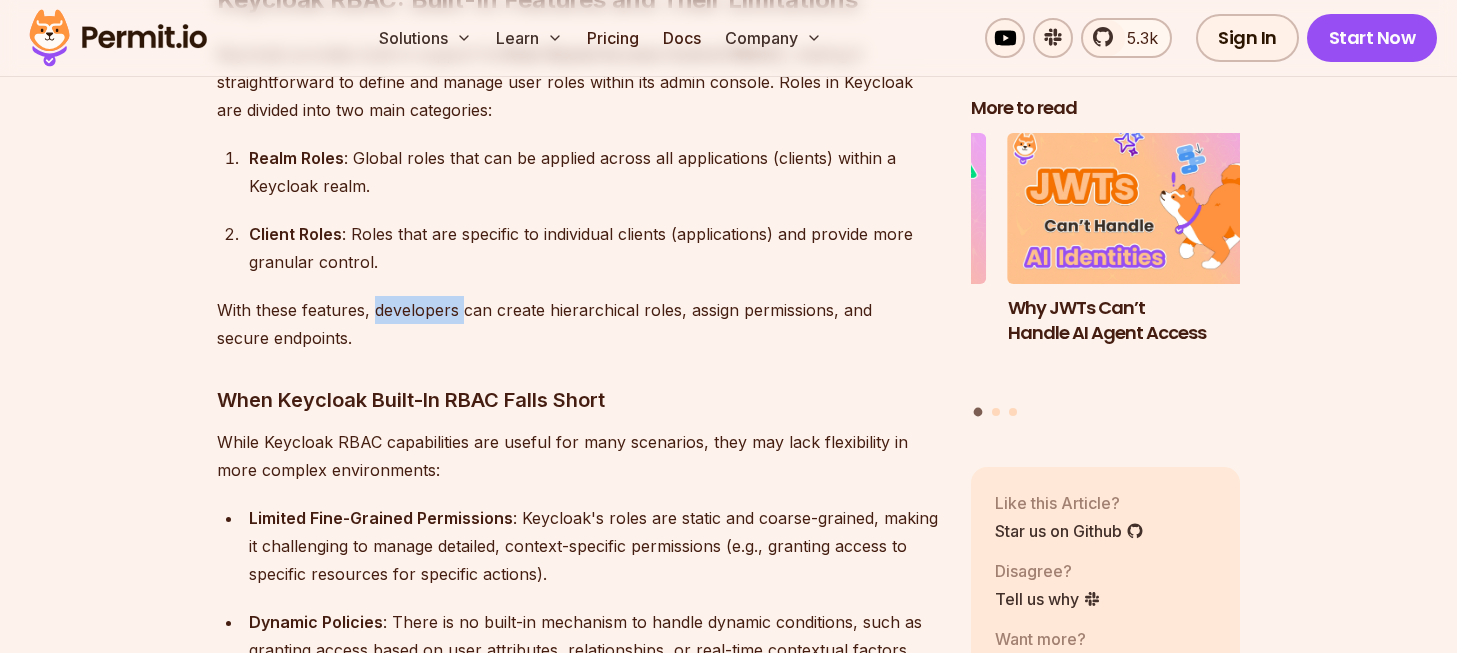 scroll, scrollTop: 2244, scrollLeft: 0, axis: vertical 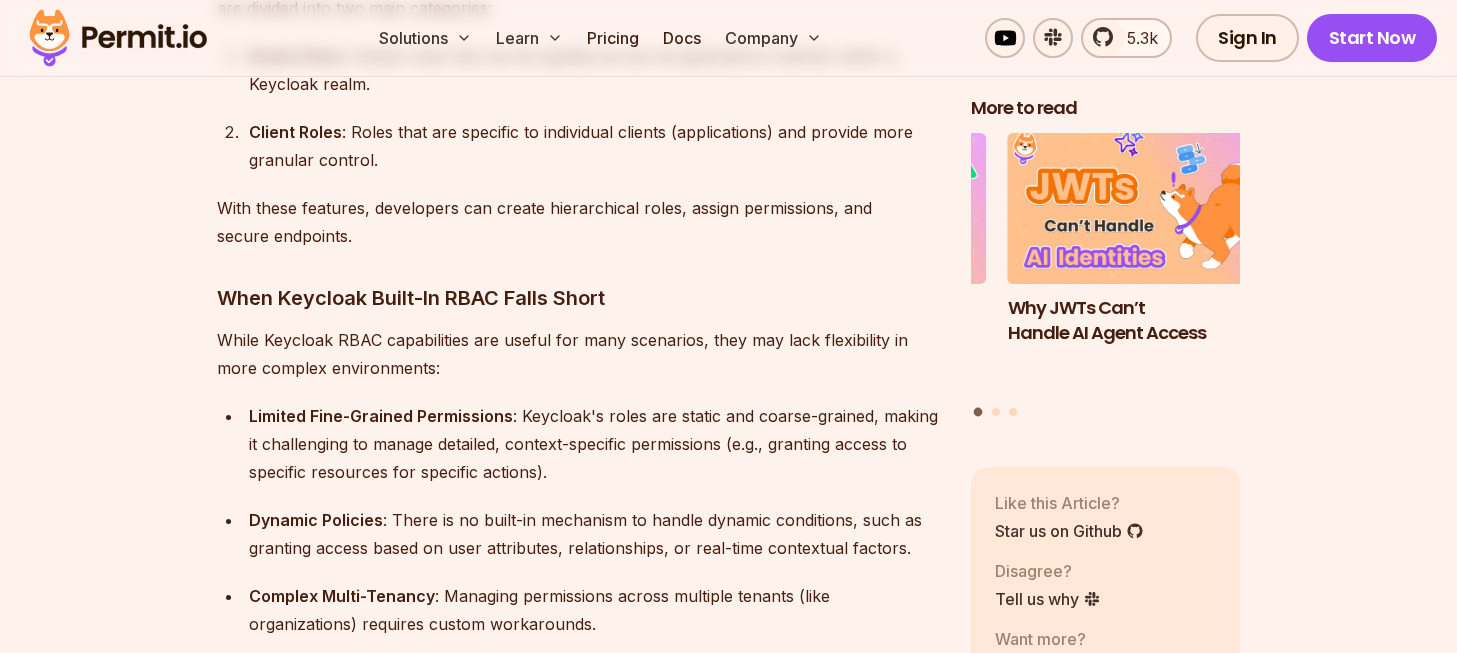 click on "While Keycloak RBAC capabilities are useful for many scenarios, they may lack flexibility in more complex environments:" at bounding box center (578, 354) 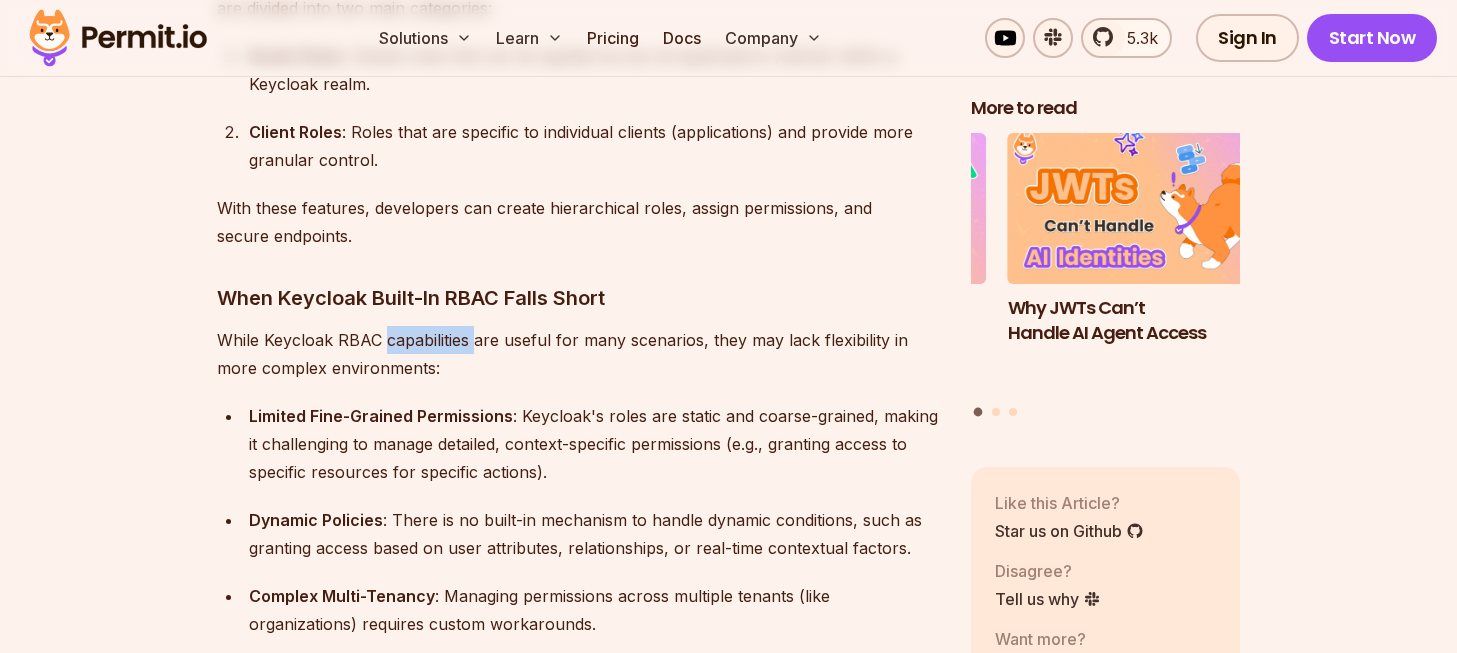 click on "While Keycloak RBAC capabilities are useful for many scenarios, they may lack flexibility in more complex environments:" at bounding box center (578, 354) 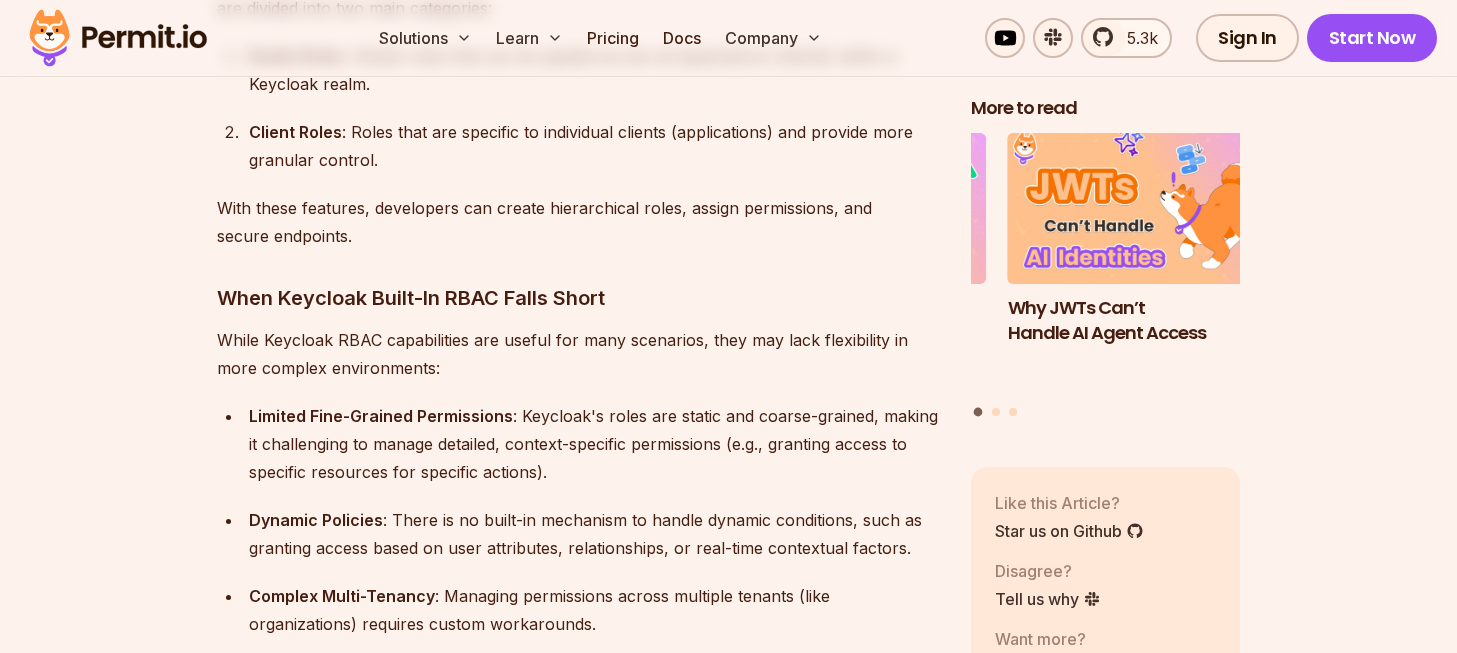 click on "While Keycloak RBAC capabilities are useful for many scenarios, they may lack flexibility in more complex environments:" at bounding box center (578, 354) 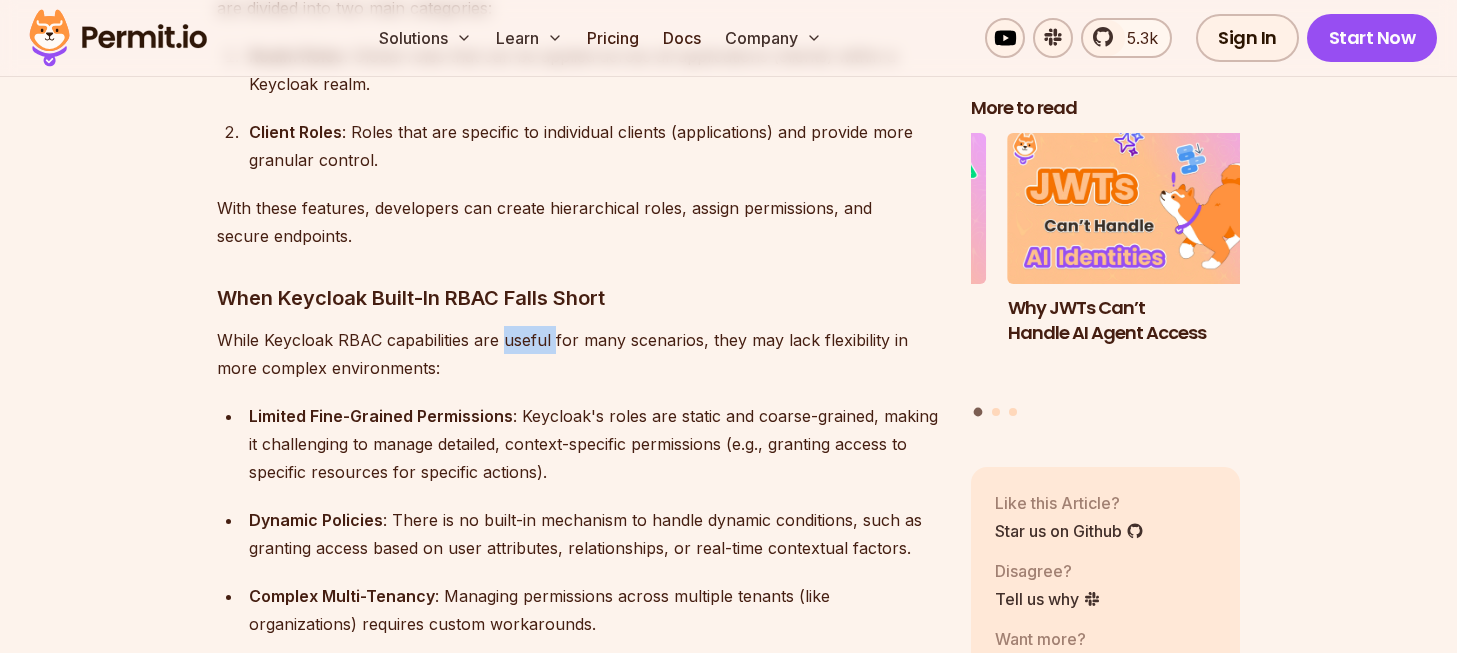 click on "While Keycloak RBAC capabilities are useful for many scenarios, they may lack flexibility in more complex environments:" at bounding box center (578, 354) 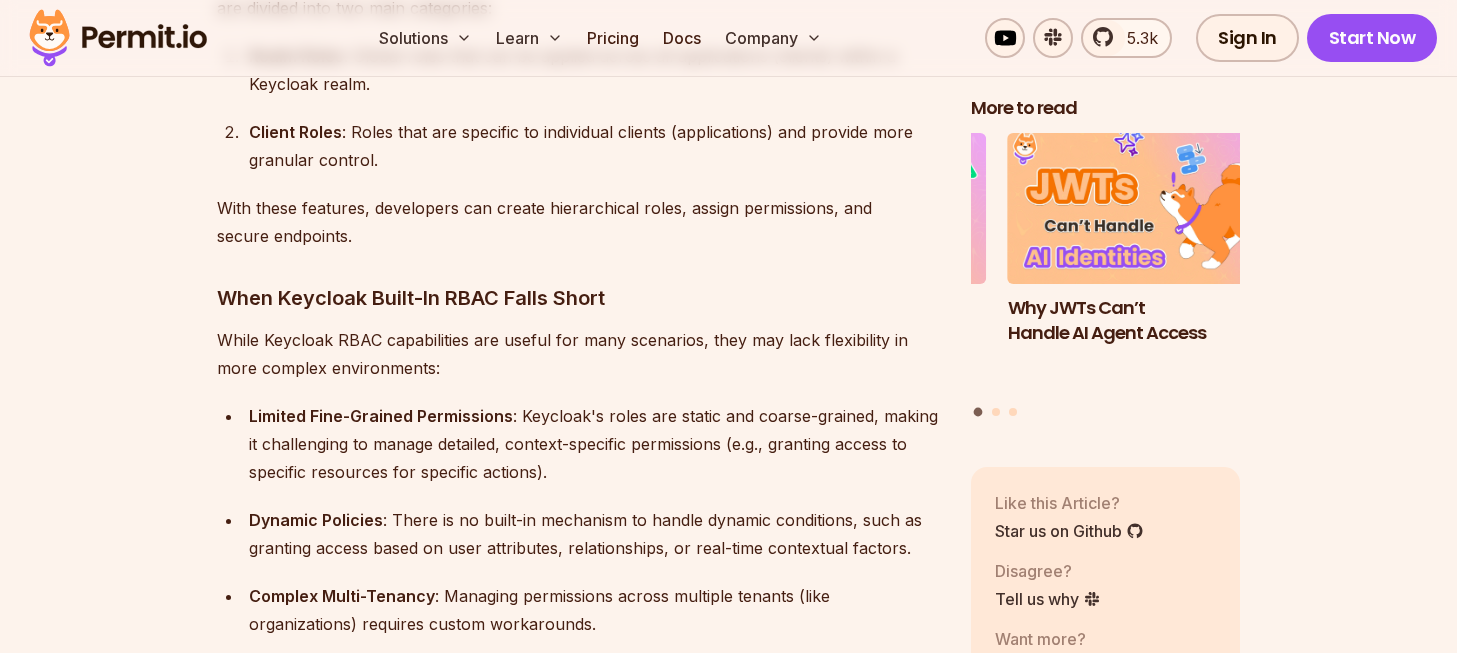 click on "While Keycloak RBAC capabilities are useful for many scenarios, they may lack flexibility in more complex environments:" at bounding box center [578, 354] 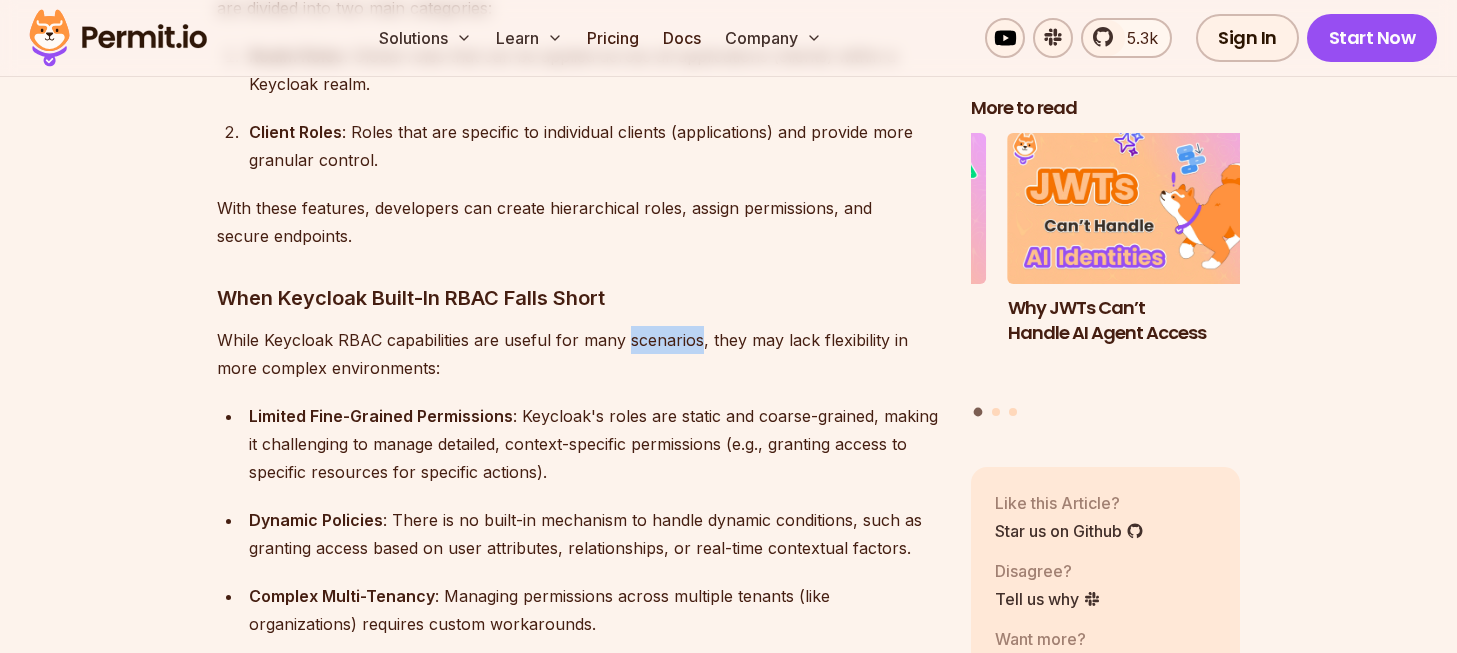 click on "While Keycloak RBAC capabilities are useful for many scenarios, they may lack flexibility in more complex environments:" at bounding box center [578, 354] 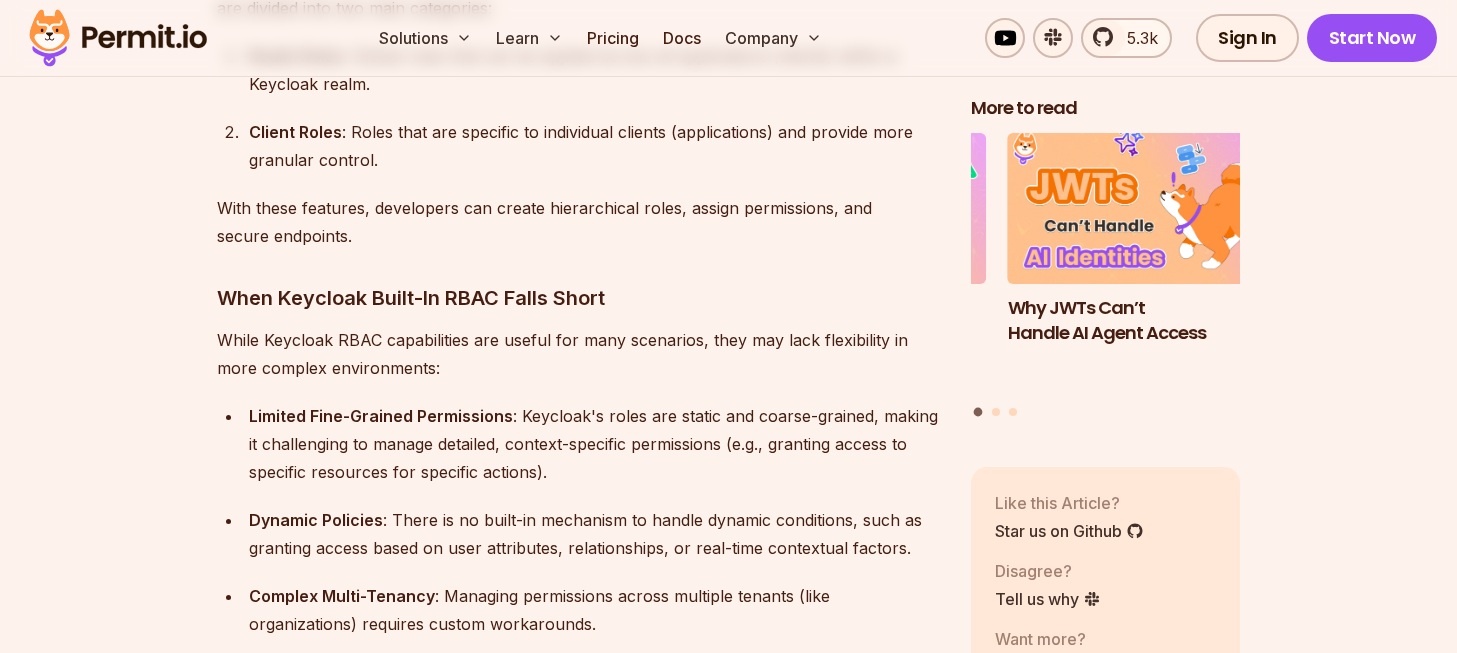 click on "Limited Fine-Grained Permissions" at bounding box center [381, 416] 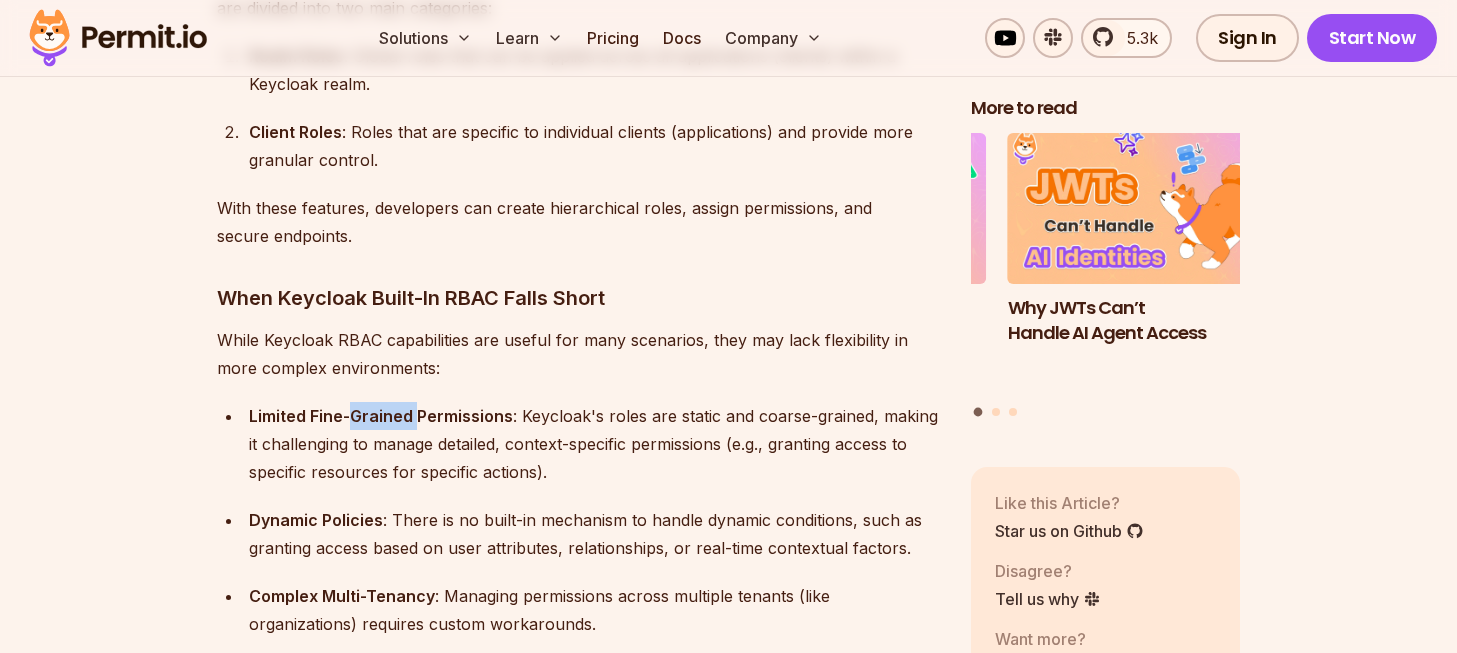 click on "Limited Fine-Grained Permissions" at bounding box center [381, 416] 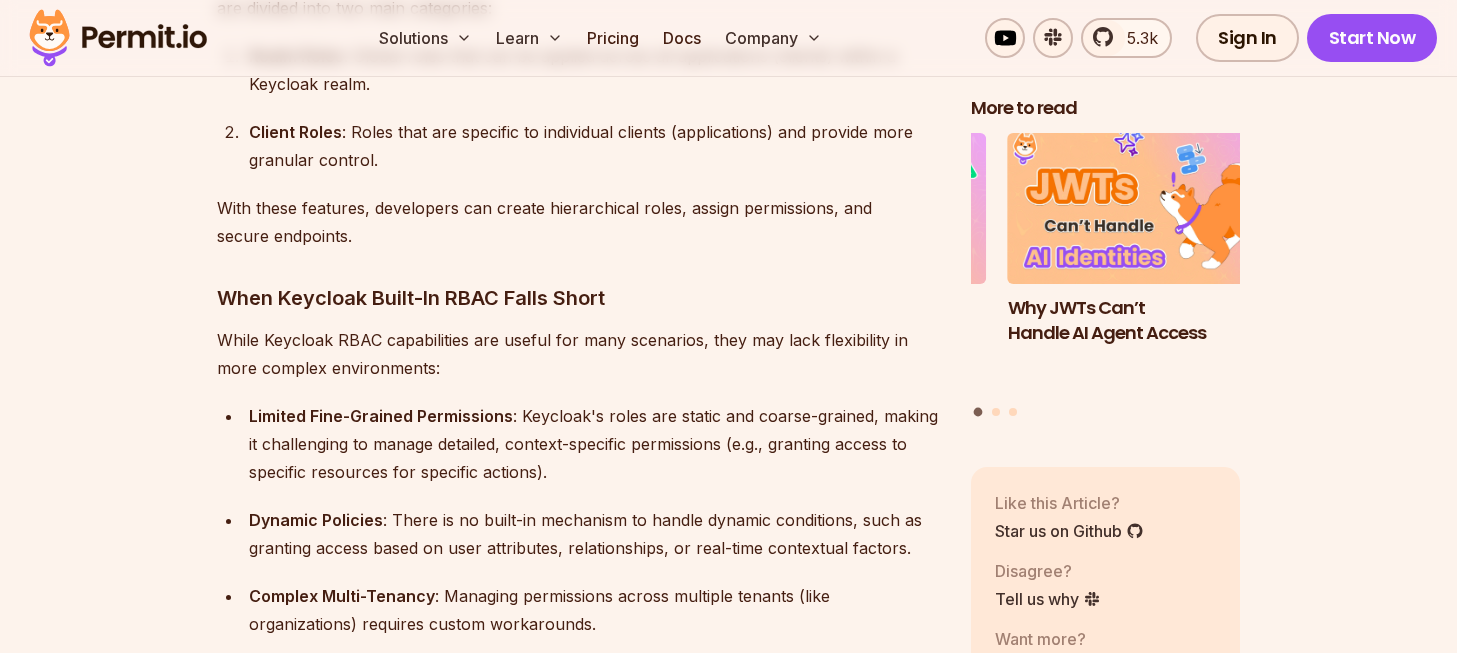 click on "Limited Fine-Grained Permissions" at bounding box center [381, 416] 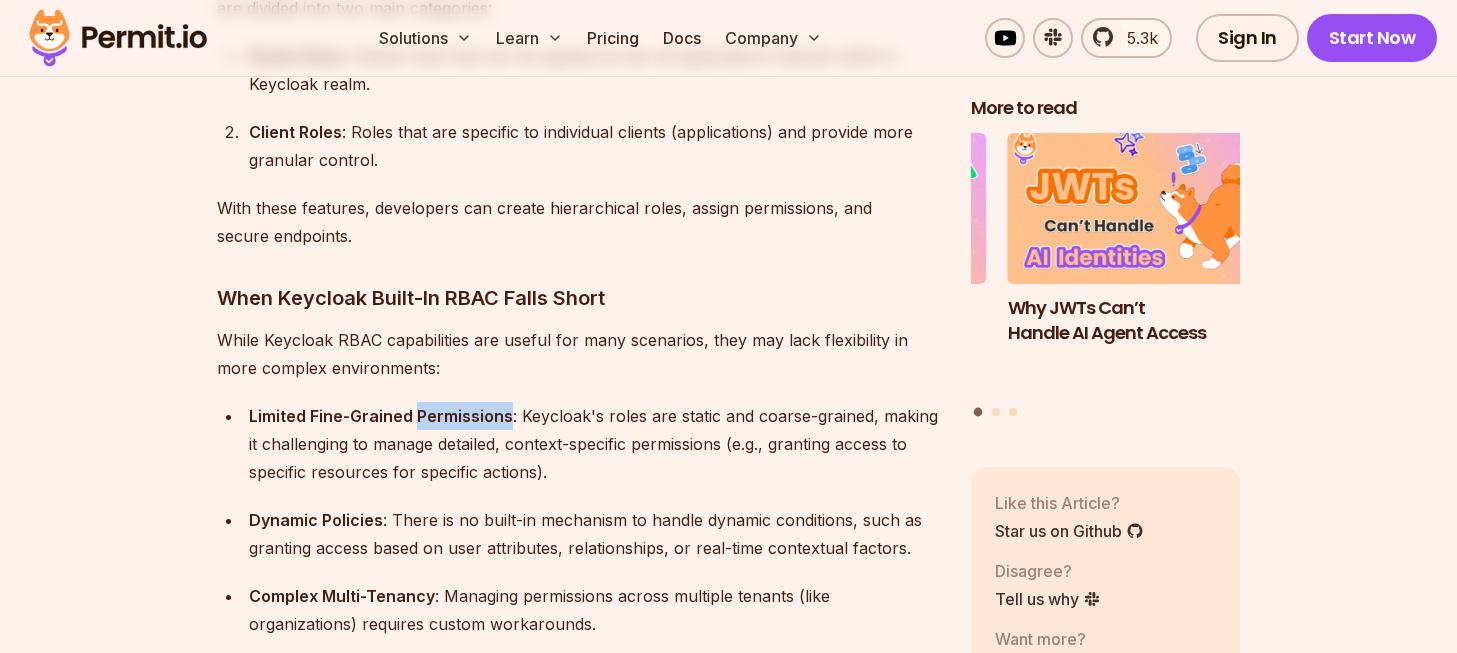 click on "Limited Fine-Grained Permissions" at bounding box center (381, 416) 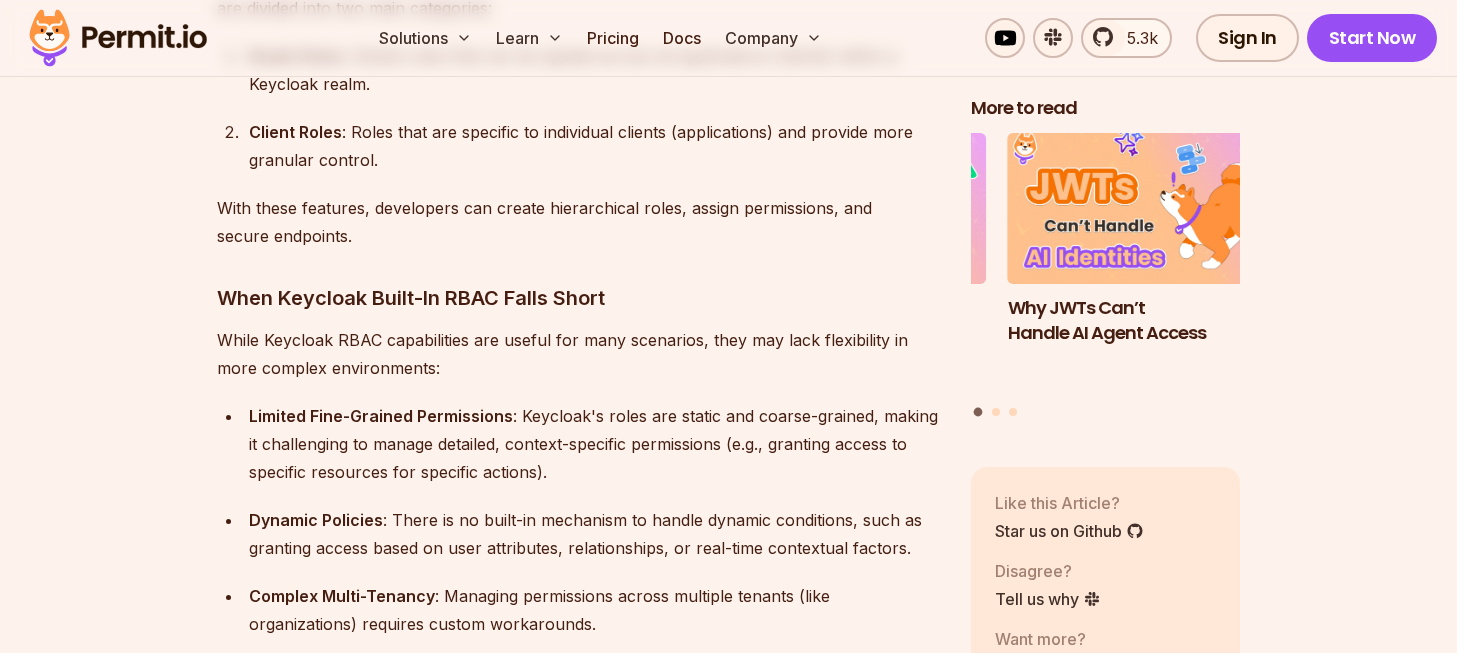 click on "Limited Fine-Grained Permissions : Keycloak's roles are static and coarse-grained, making it challenging to manage detailed, context-specific permissions (e.g., granting access to specific resources for specific actions)." at bounding box center [594, 444] 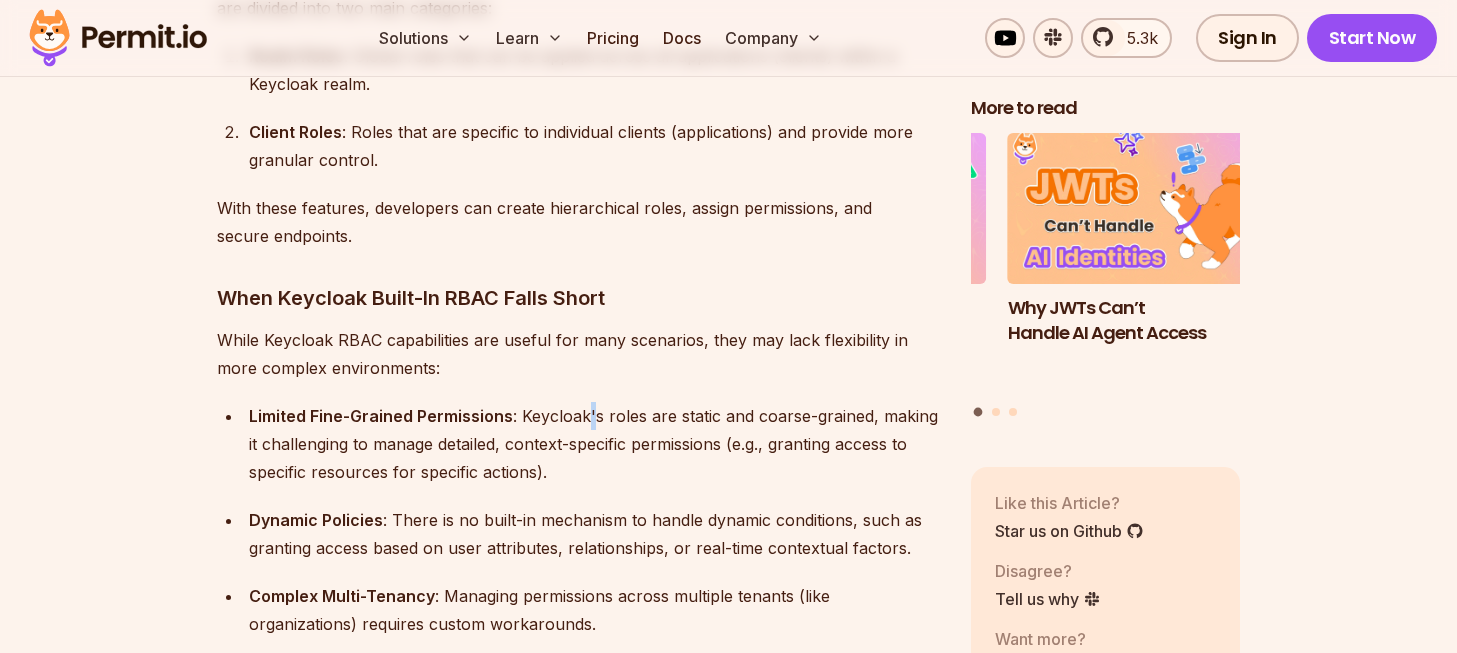 click on "Limited Fine-Grained Permissions : Keycloak's roles are static and coarse-grained, making it challenging to manage detailed, context-specific permissions (e.g., granting access to specific resources for specific actions)." at bounding box center [594, 444] 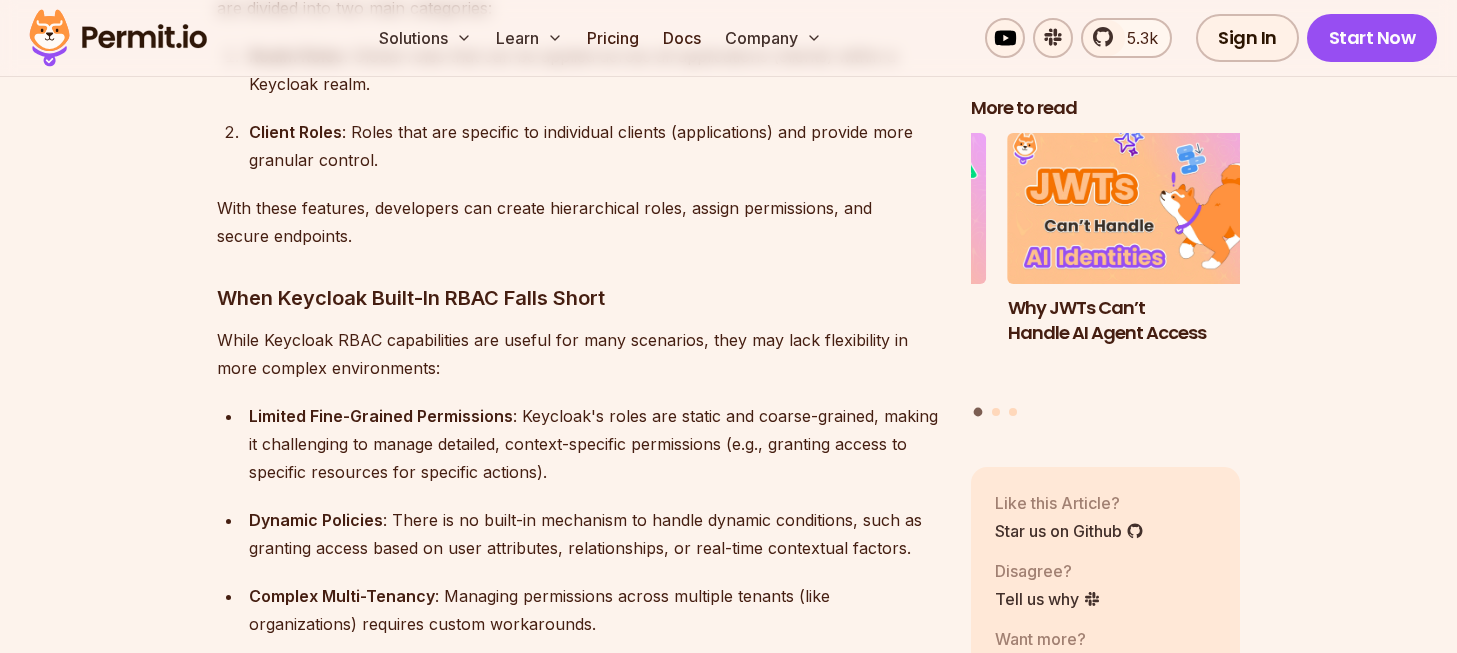 click on "Limited Fine-Grained Permissions : Keycloak's roles are static and coarse-grained, making it challenging to manage detailed, context-specific permissions (e.g., granting access to specific resources for specific actions)." at bounding box center (594, 444) 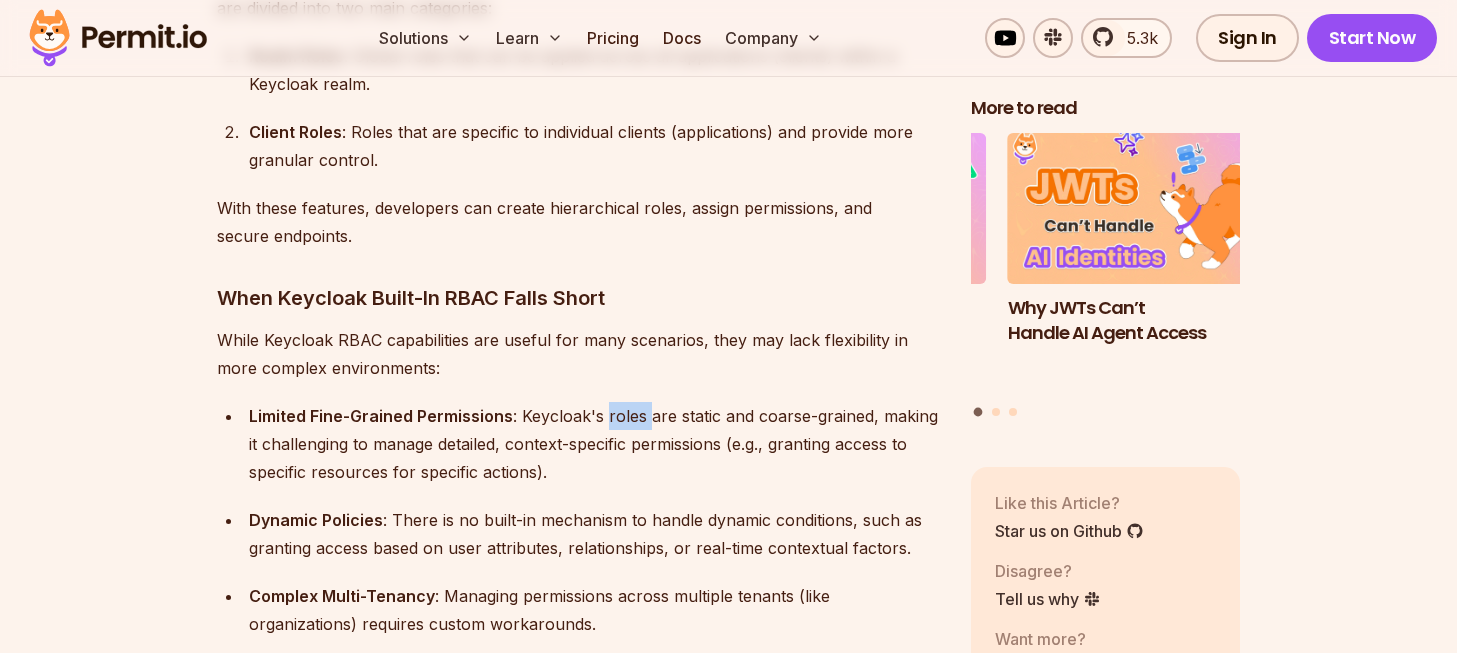 click on "Limited Fine-Grained Permissions : Keycloak's roles are static and coarse-grained, making it challenging to manage detailed, context-specific permissions (e.g., granting access to specific resources for specific actions)." at bounding box center (594, 444) 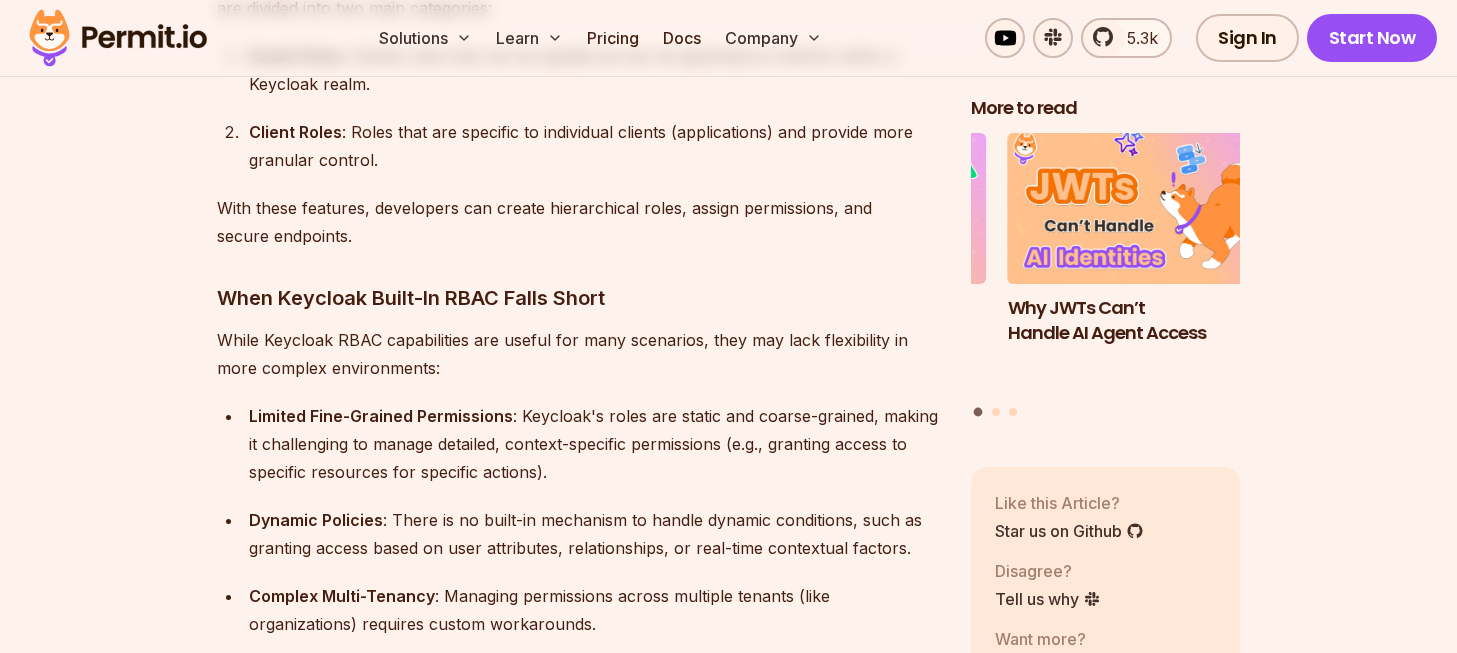 click on "Limited Fine-Grained Permissions : Keycloak's roles are static and coarse-grained, making it challenging to manage detailed, context-specific permissions (e.g., granting access to specific resources for specific actions)." at bounding box center [594, 444] 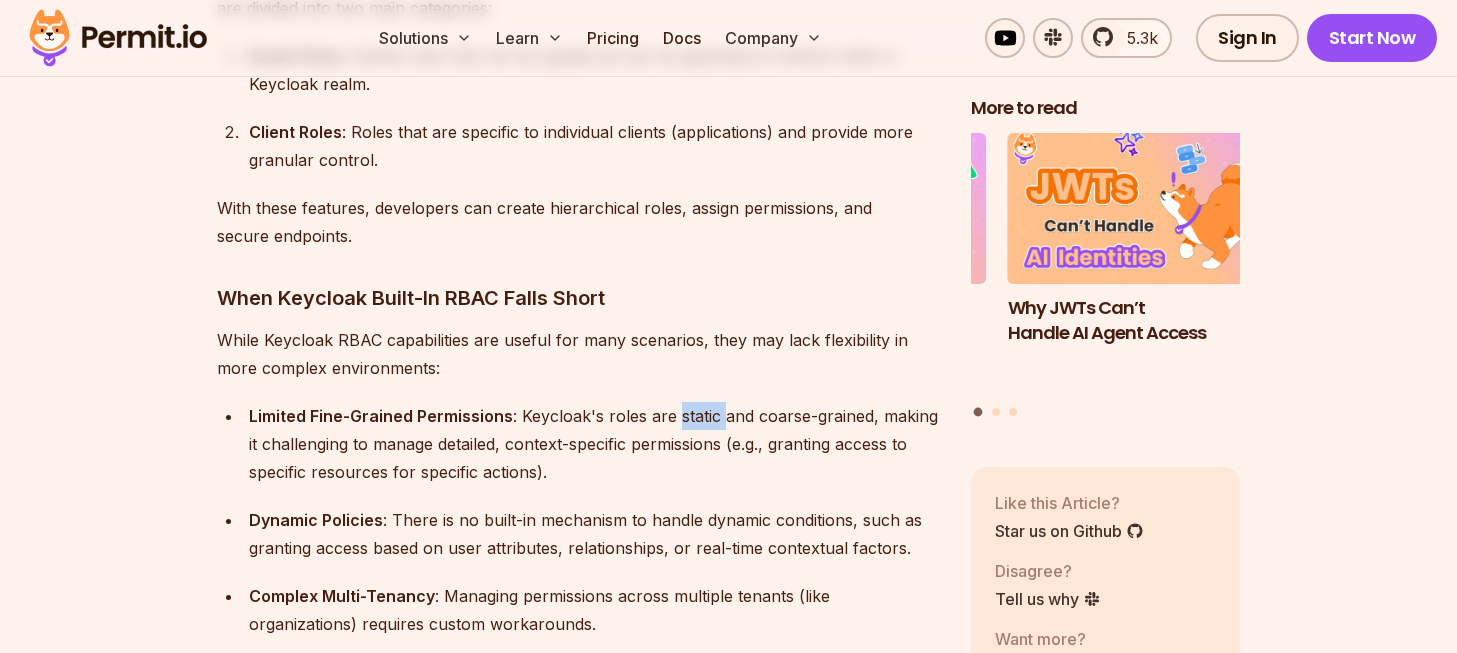click on "Limited Fine-Grained Permissions : Keycloak's roles are static and coarse-grained, making it challenging to manage detailed, context-specific permissions (e.g., granting access to specific resources for specific actions)." at bounding box center [594, 444] 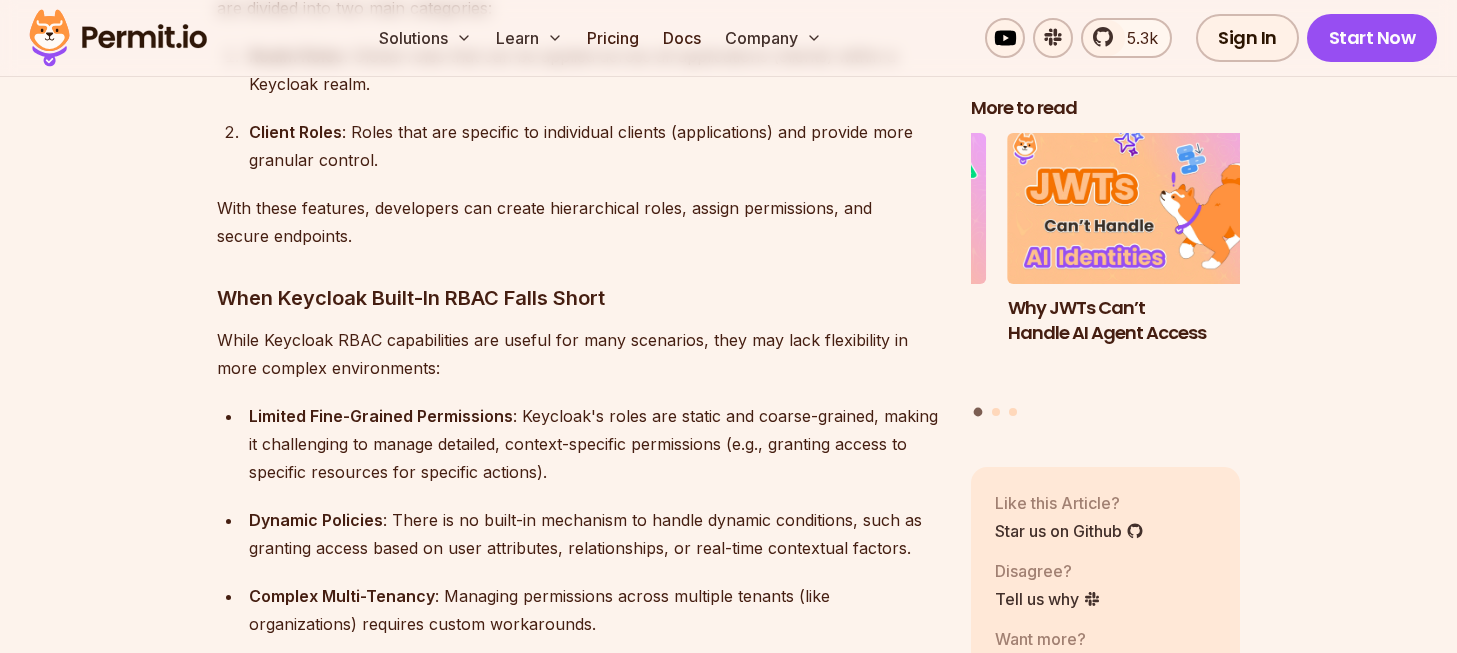 click on "Limited Fine-Grained Permissions : Keycloak's roles are static and coarse-grained, making it challenging to manage detailed, context-specific permissions (e.g., granting access to specific resources for specific actions)." at bounding box center [594, 444] 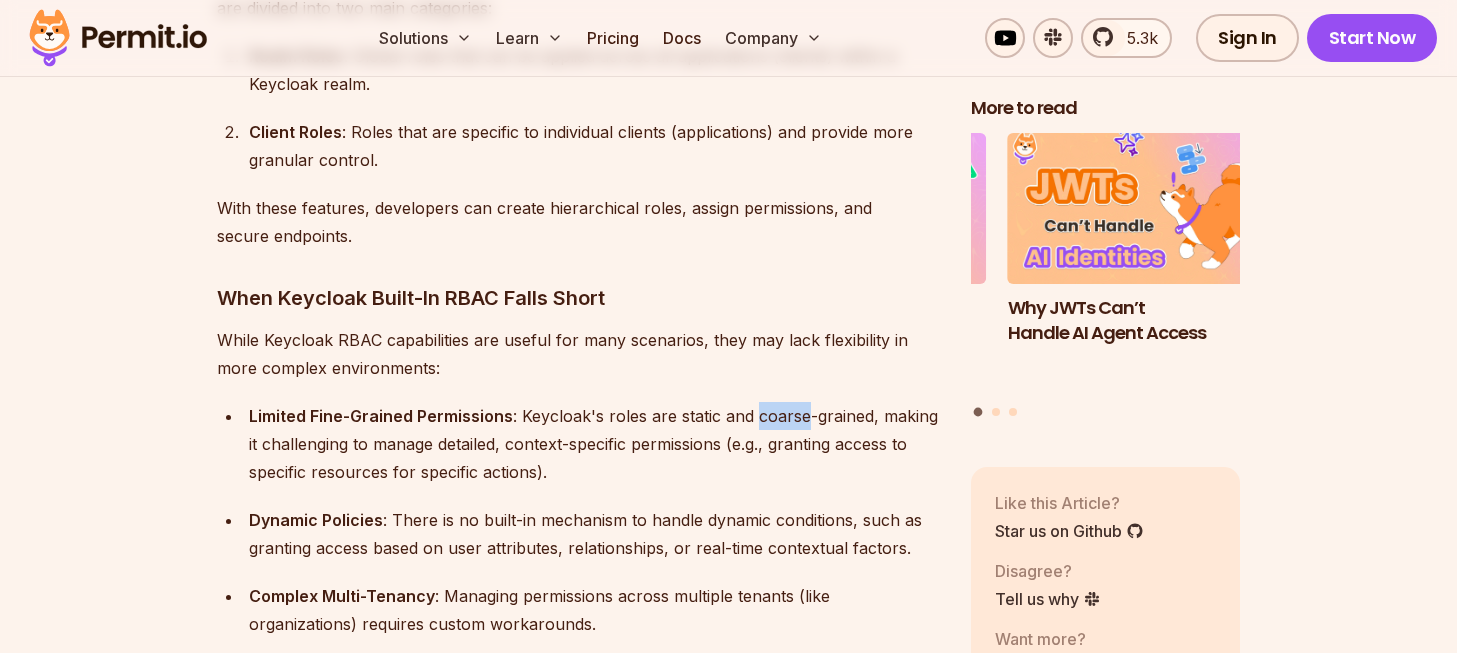 click on "Limited Fine-Grained Permissions : Keycloak's roles are static and coarse-grained, making it challenging to manage detailed, context-specific permissions (e.g., granting access to specific resources for specific actions)." at bounding box center [594, 444] 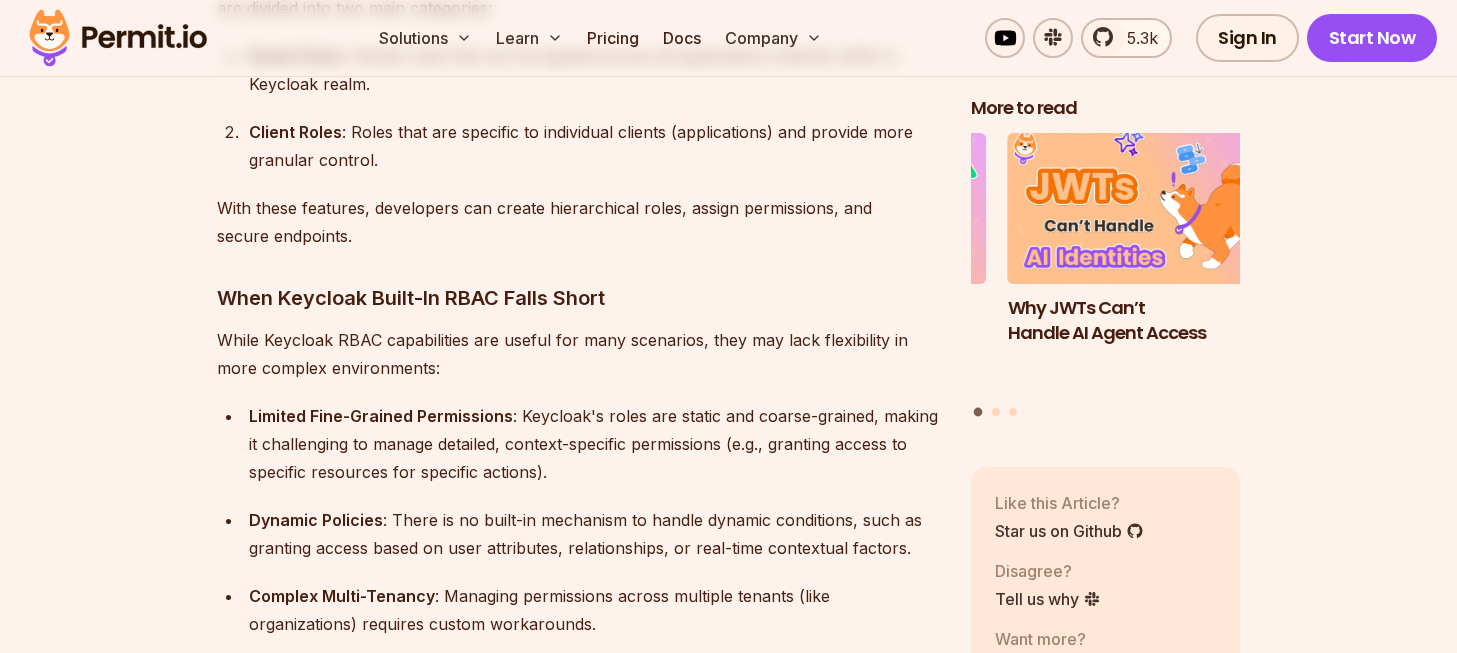 click on "Limited Fine-Grained Permissions : Keycloak's roles are static and coarse-grained, making it challenging to manage detailed, context-specific permissions (e.g., granting access to specific resources for specific actions)." at bounding box center [594, 444] 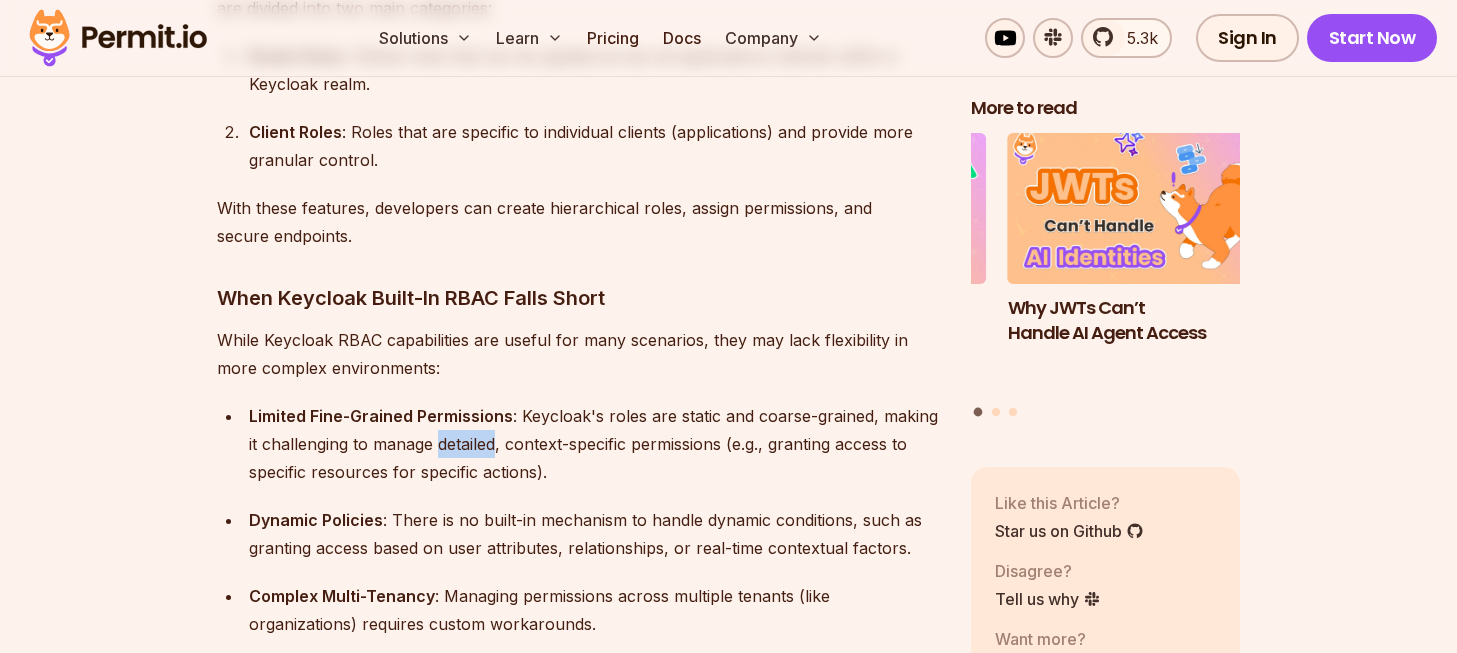 click on "Limited Fine-Grained Permissions : Keycloak's roles are static and coarse-grained, making it challenging to manage detailed, context-specific permissions (e.g., granting access to specific resources for specific actions)." at bounding box center (594, 444) 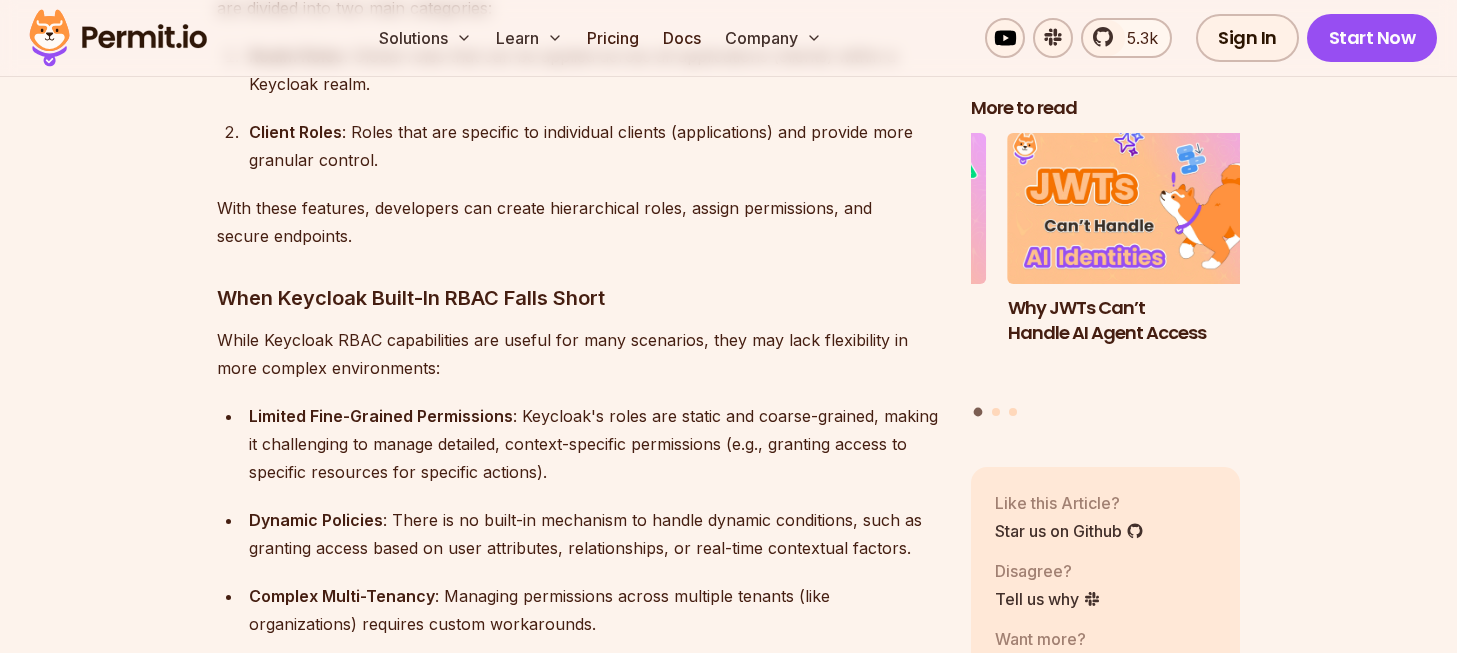 click on "Limited Fine-Grained Permissions : Keycloak's roles are static and coarse-grained, making it challenging to manage detailed, context-specific permissions (e.g., granting access to specific resources for specific actions)." at bounding box center [594, 444] 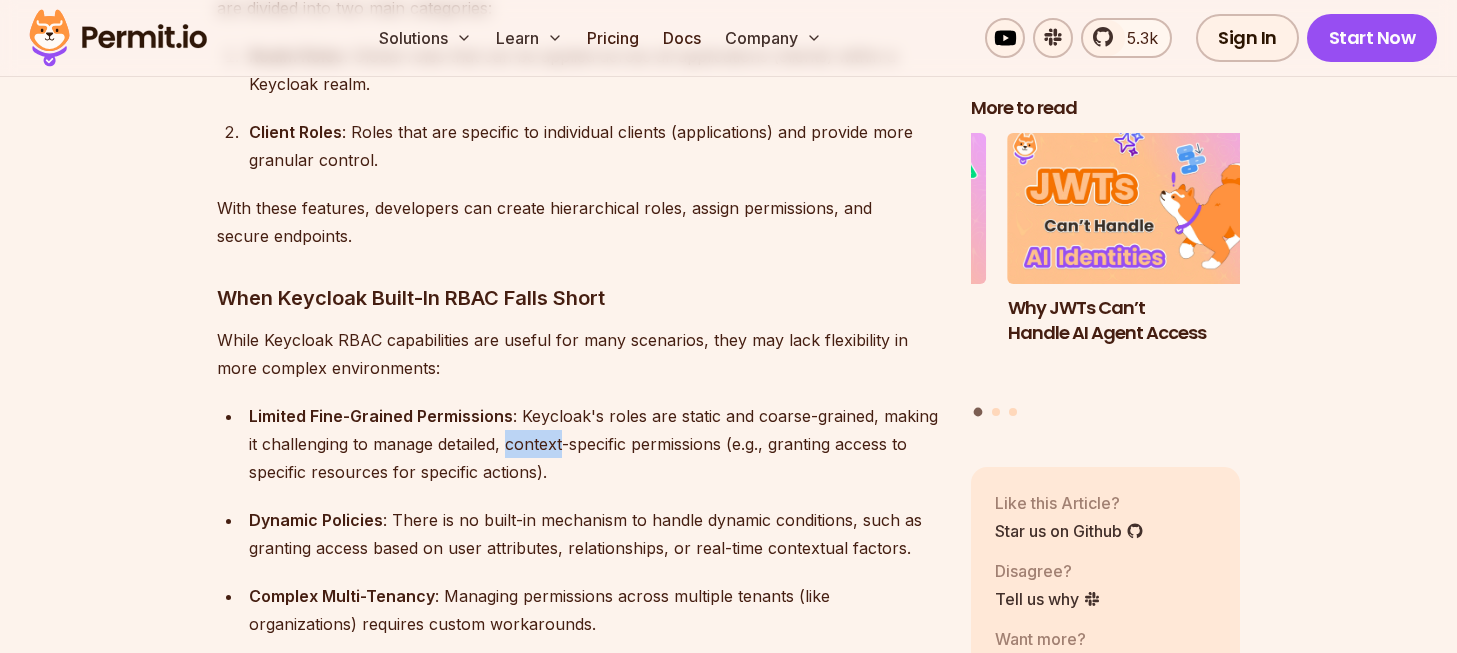 click on "Limited Fine-Grained Permissions : Keycloak's roles are static and coarse-grained, making it challenging to manage detailed, context-specific permissions (e.g., granting access to specific resources for specific actions)." at bounding box center [594, 444] 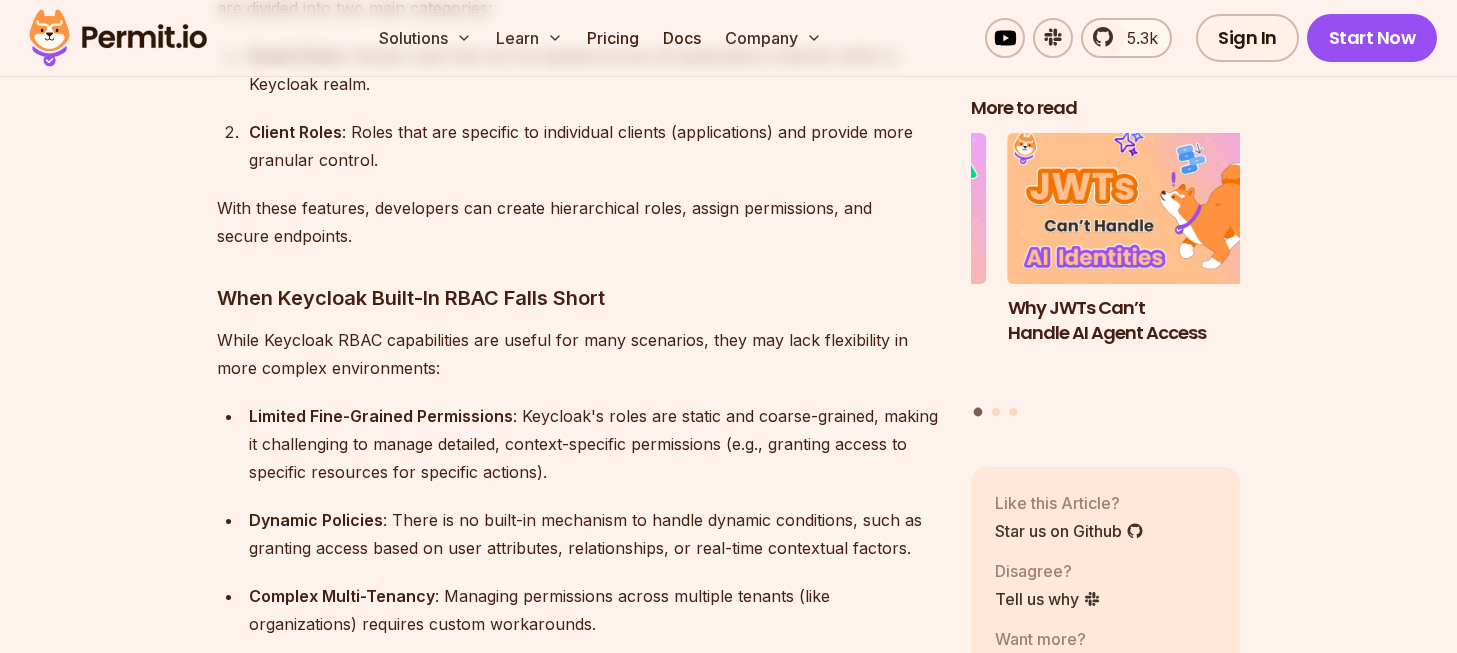 click on "Limited Fine-Grained Permissions : Keycloak's roles are static and coarse-grained, making it challenging to manage detailed, context-specific permissions (e.g., granting access to specific resources for specific actions)." at bounding box center (594, 444) 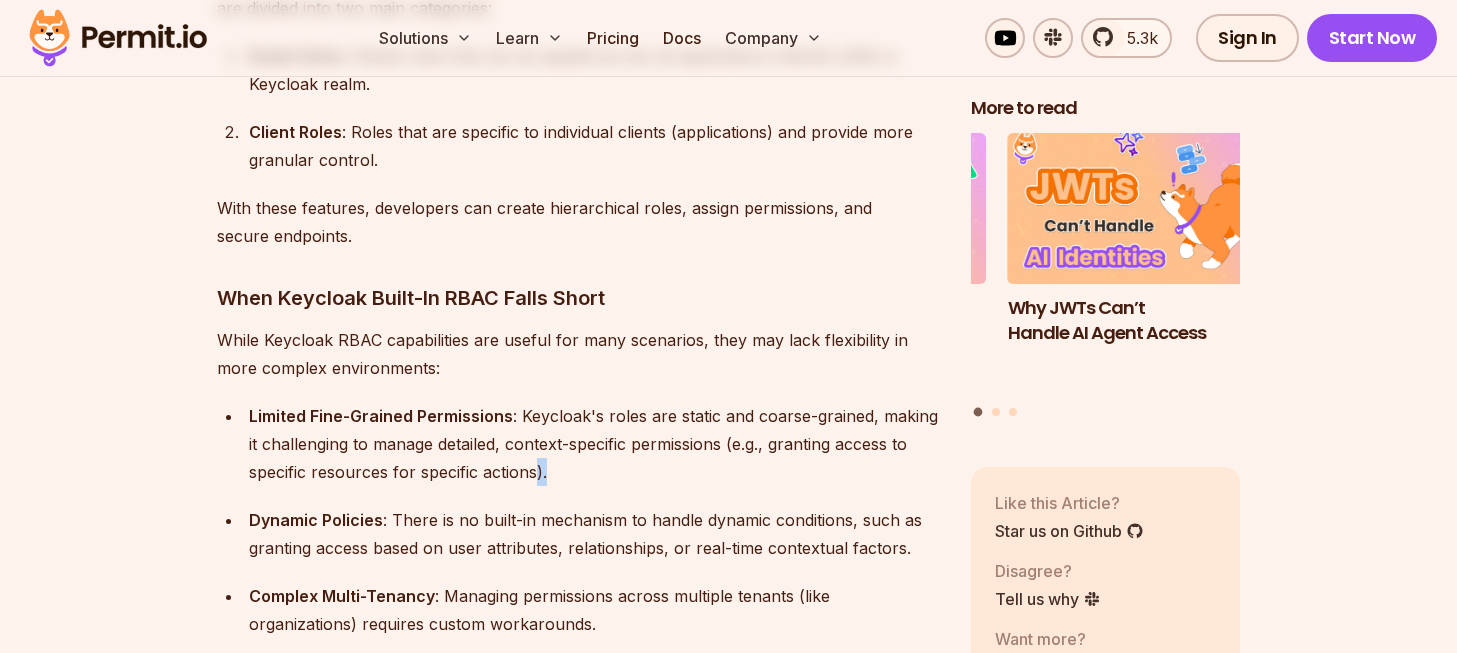 click on "Limited Fine-Grained Permissions : Keycloak's roles are static and coarse-grained, making it challenging to manage detailed, context-specific permissions (e.g., granting access to specific resources for specific actions)." at bounding box center [594, 444] 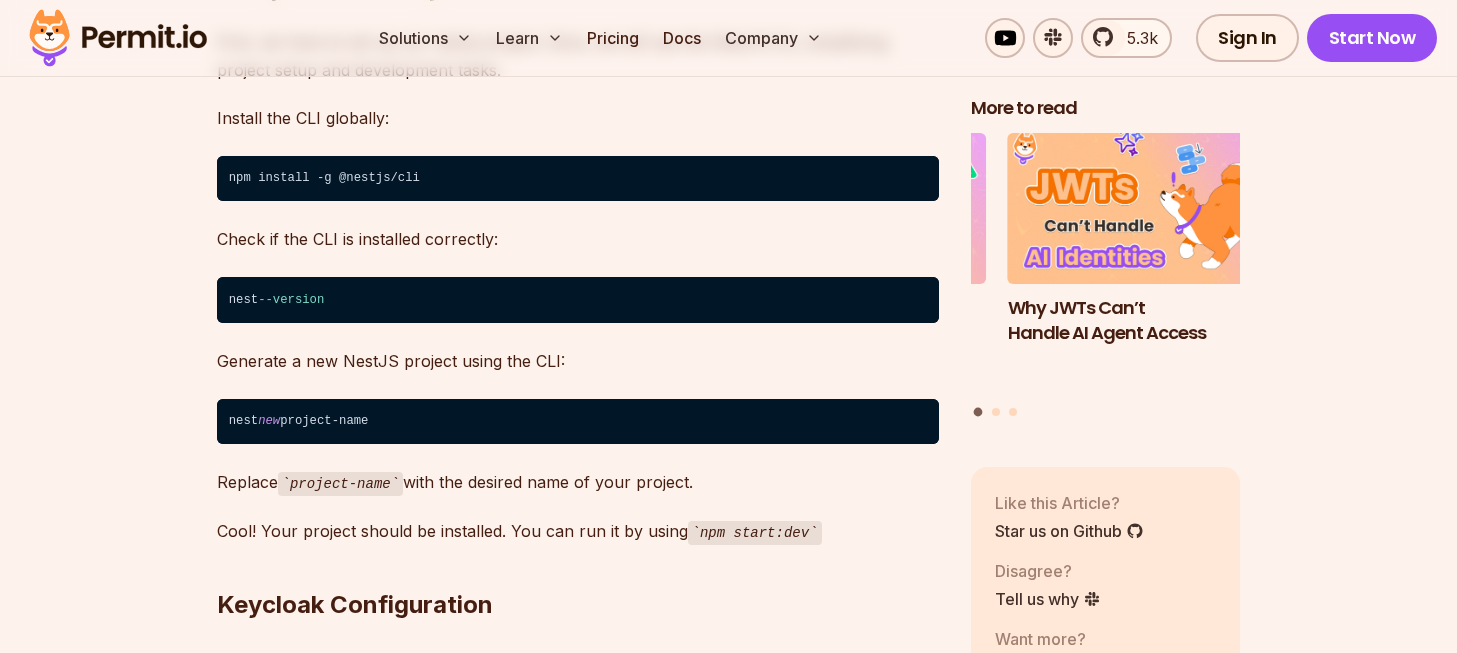 scroll, scrollTop: 3774, scrollLeft: 0, axis: vertical 